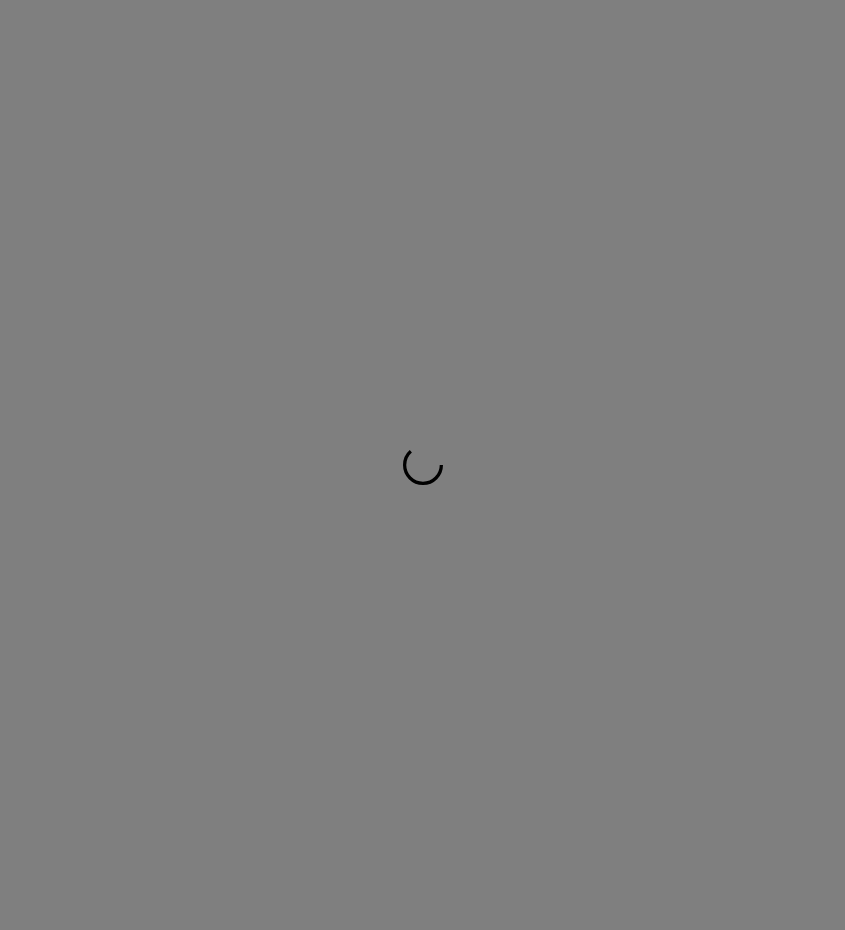 scroll, scrollTop: 0, scrollLeft: 0, axis: both 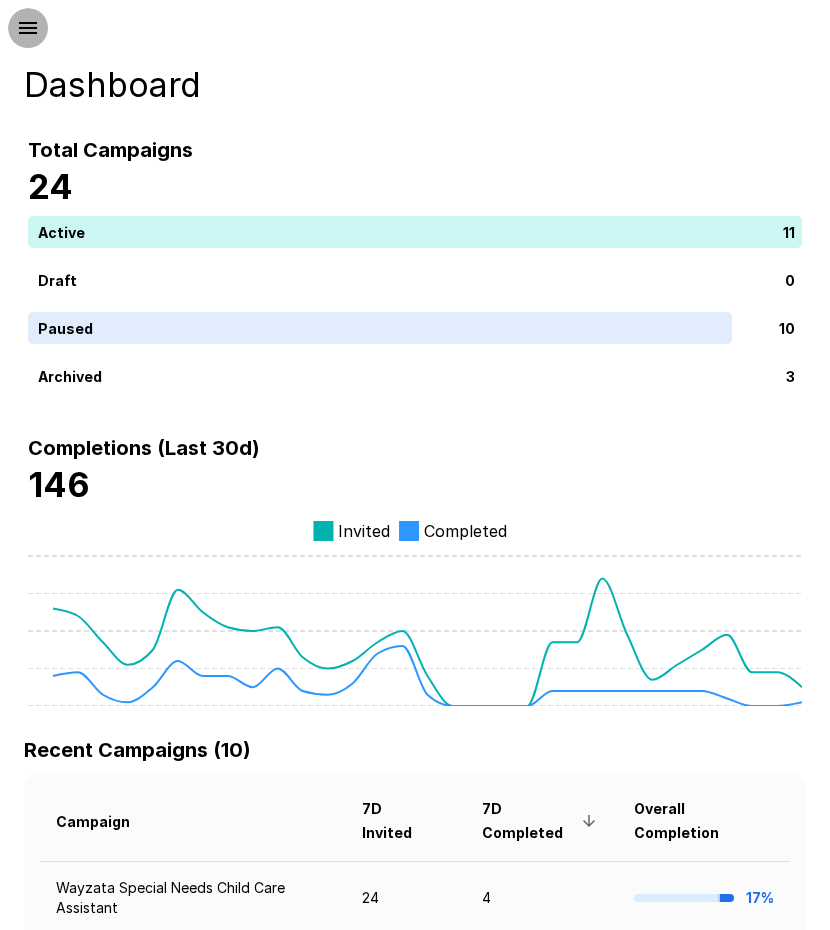 click 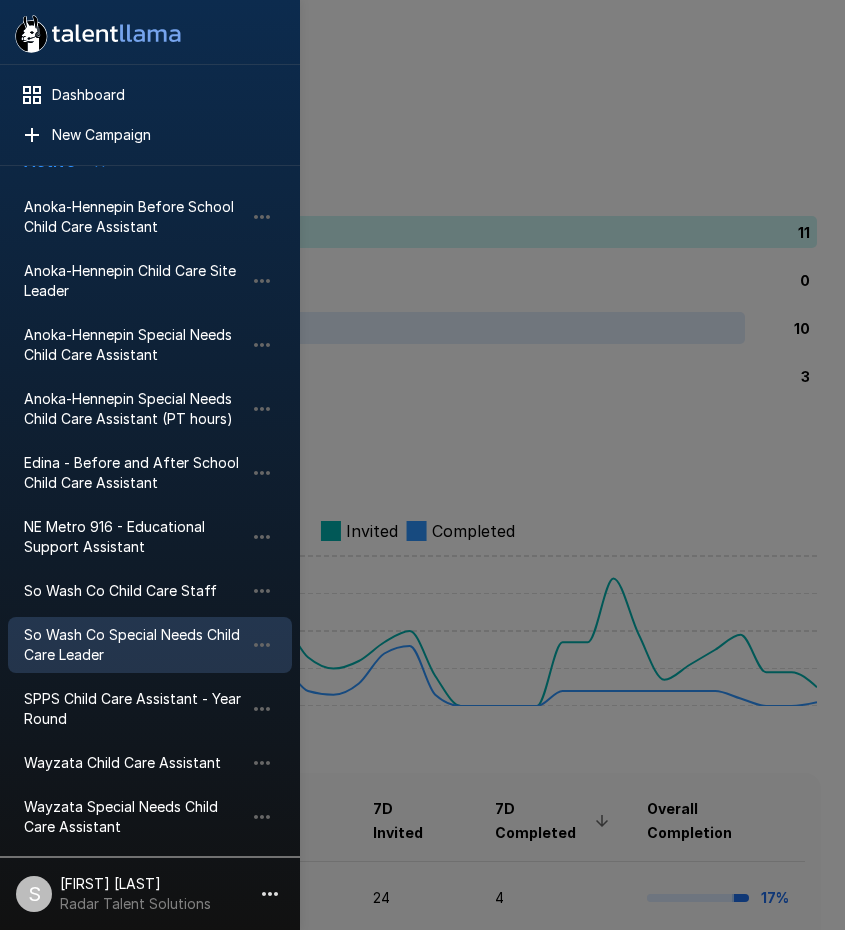 scroll, scrollTop: 200, scrollLeft: 0, axis: vertical 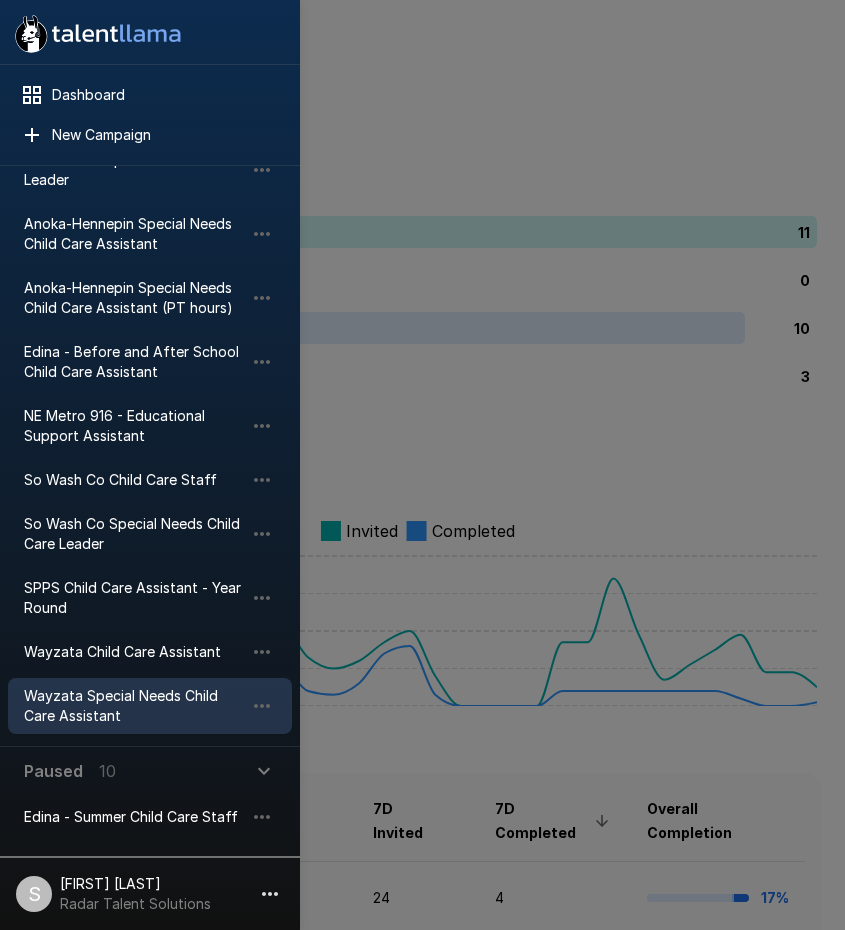 click on "Wayzata Special Needs Child Care Assistant" at bounding box center [134, 706] 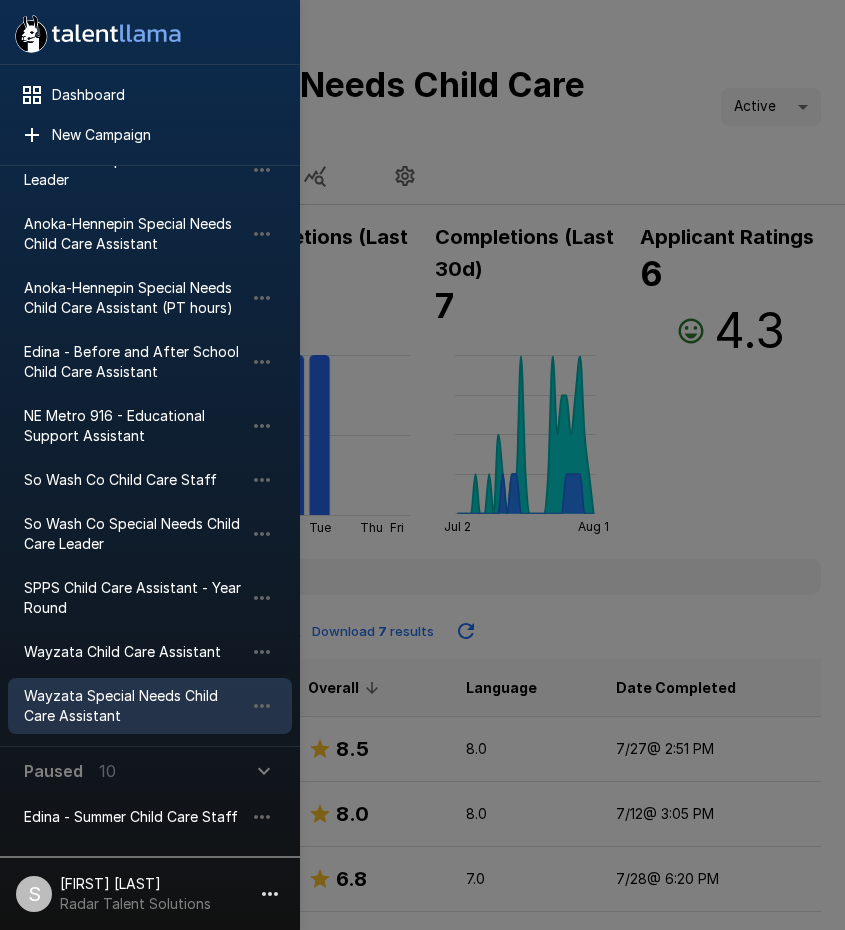 click at bounding box center [422, 465] 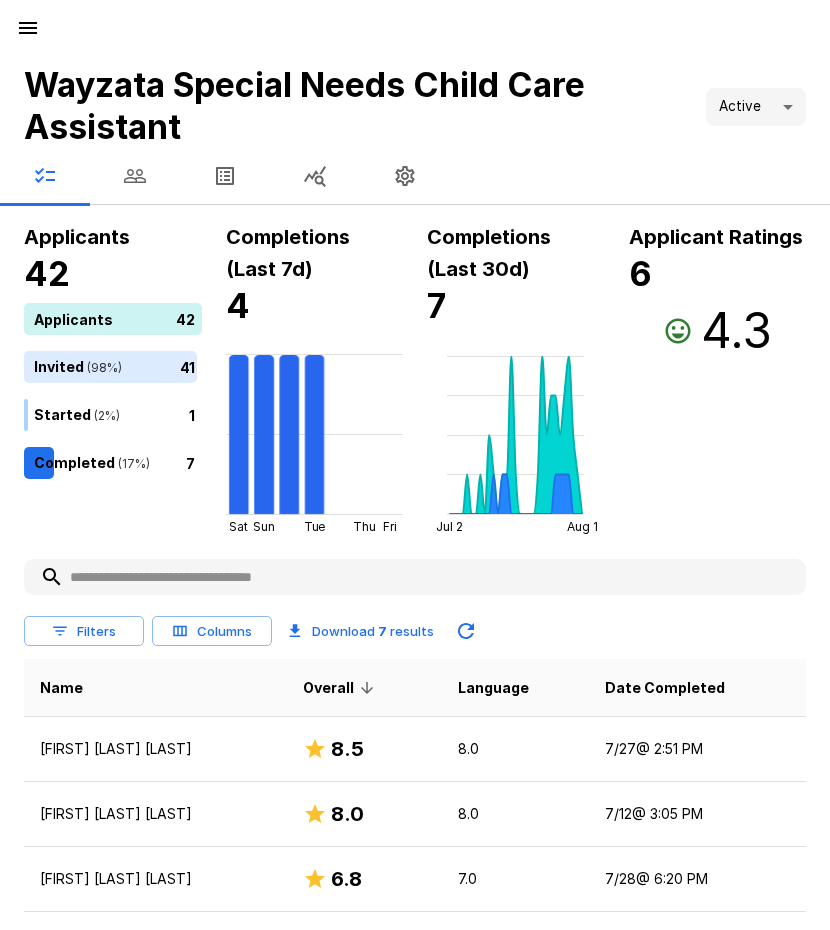 click 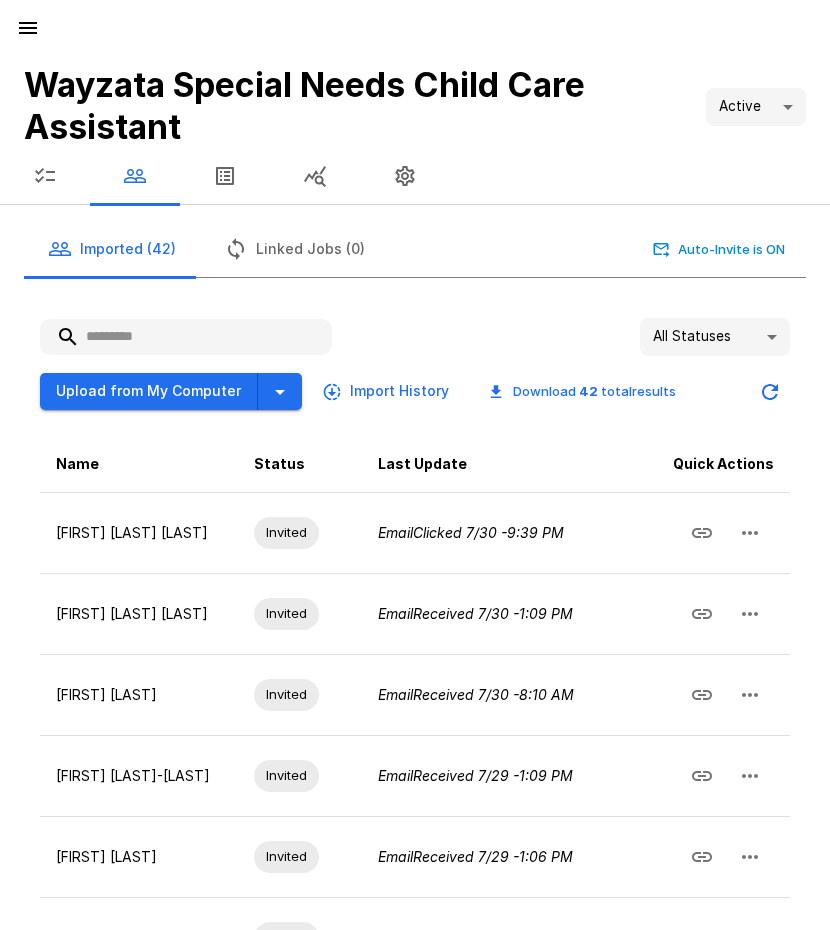 click at bounding box center [186, 337] 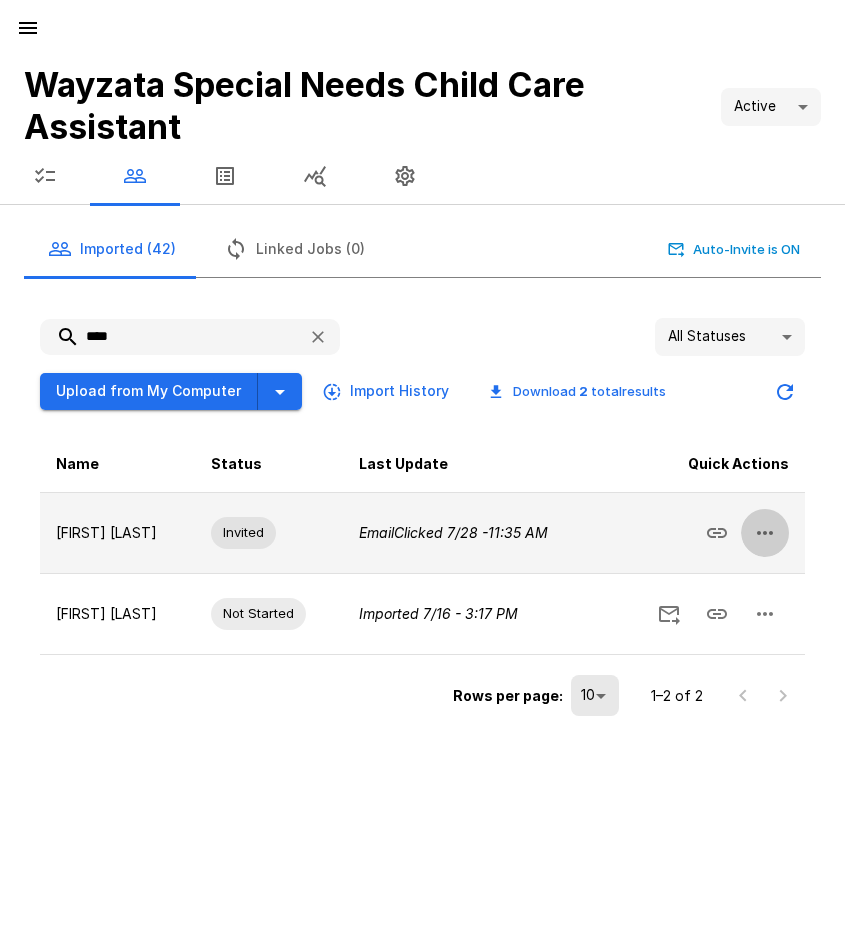 click 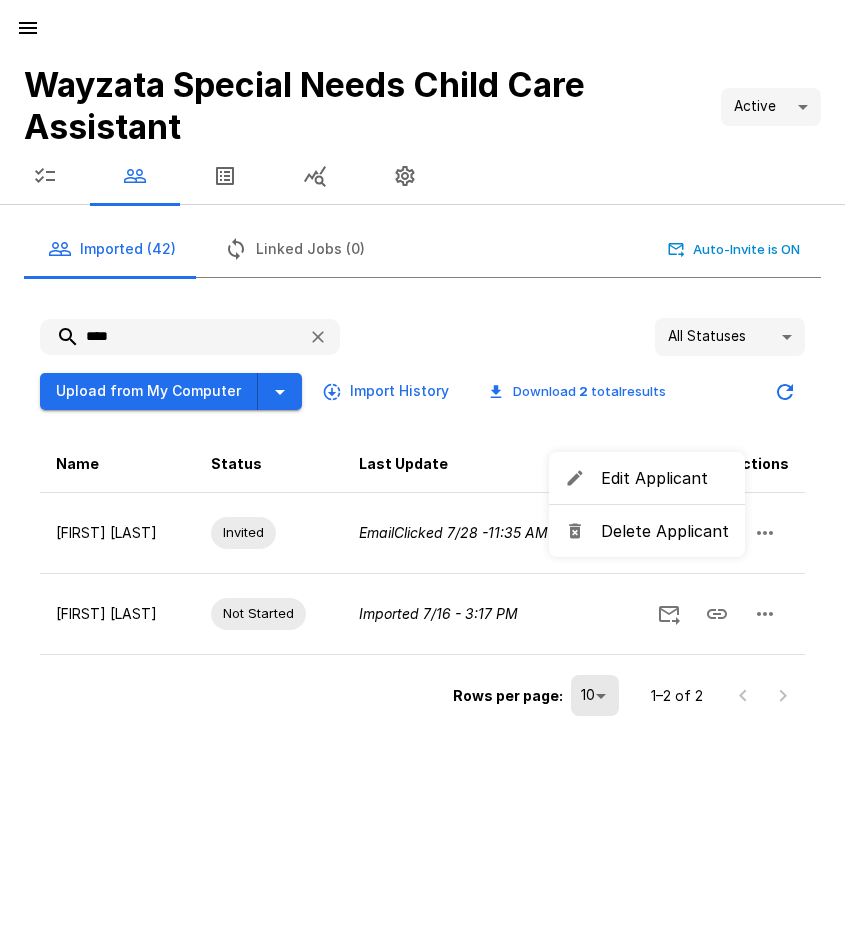 click on "Delete Applicant" at bounding box center (665, 531) 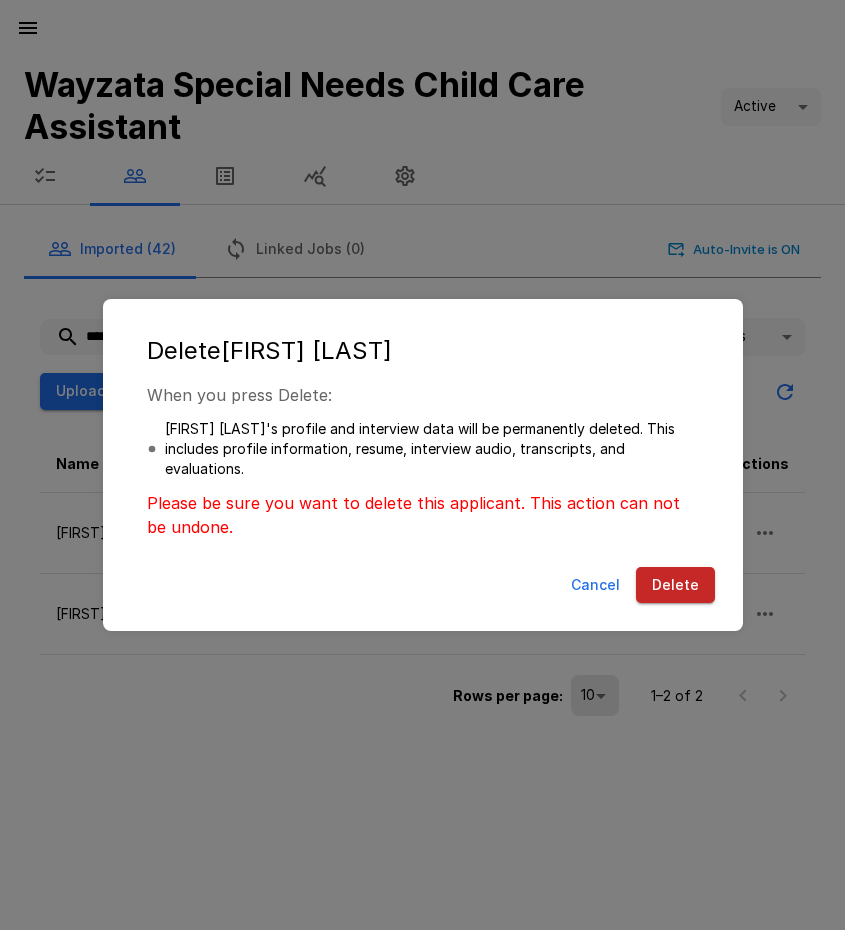 click on "Delete" at bounding box center (675, 585) 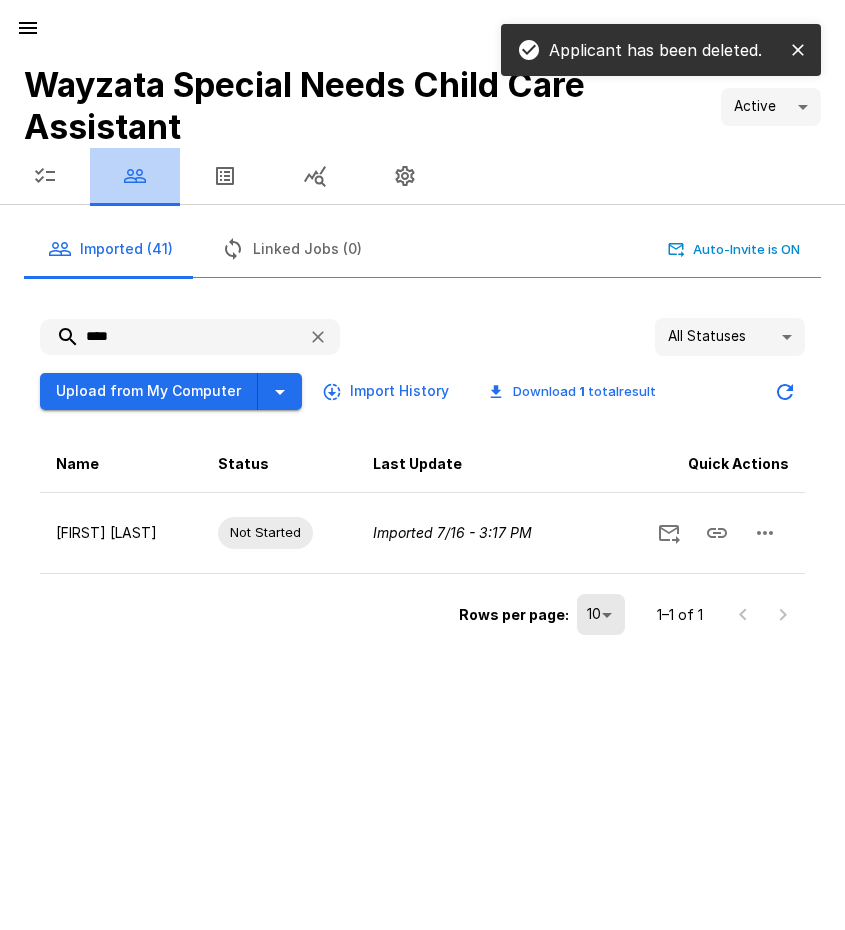 click 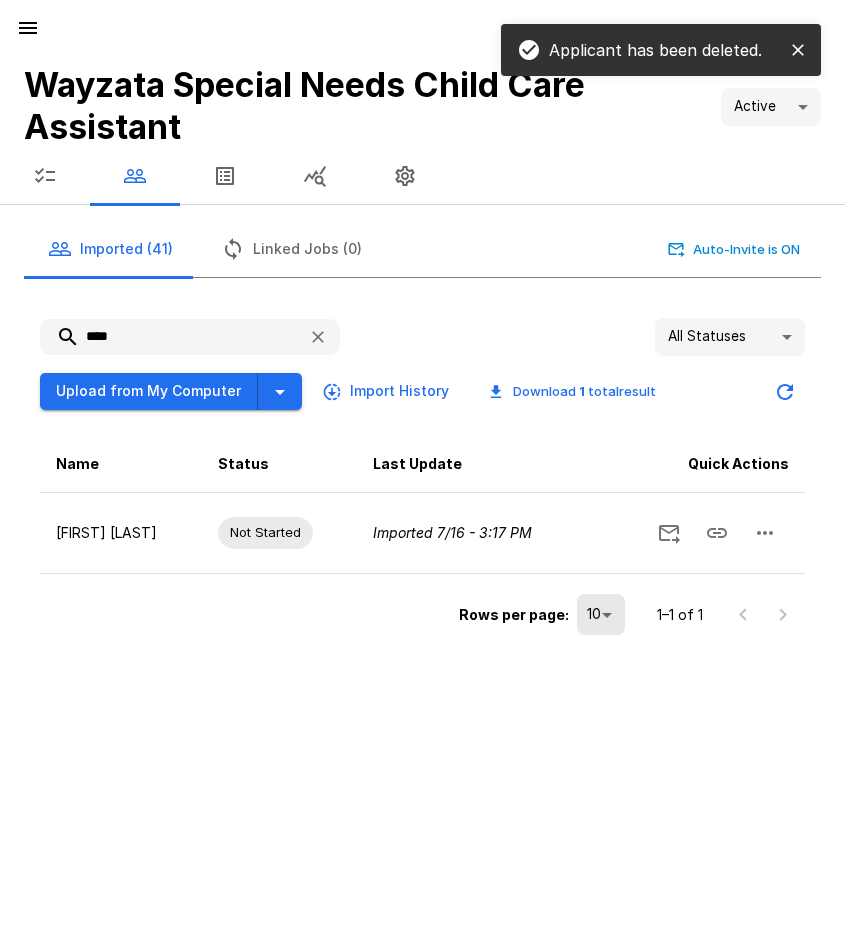 drag, startPoint x: 154, startPoint y: 336, endPoint x: 50, endPoint y: 332, distance: 104.0769 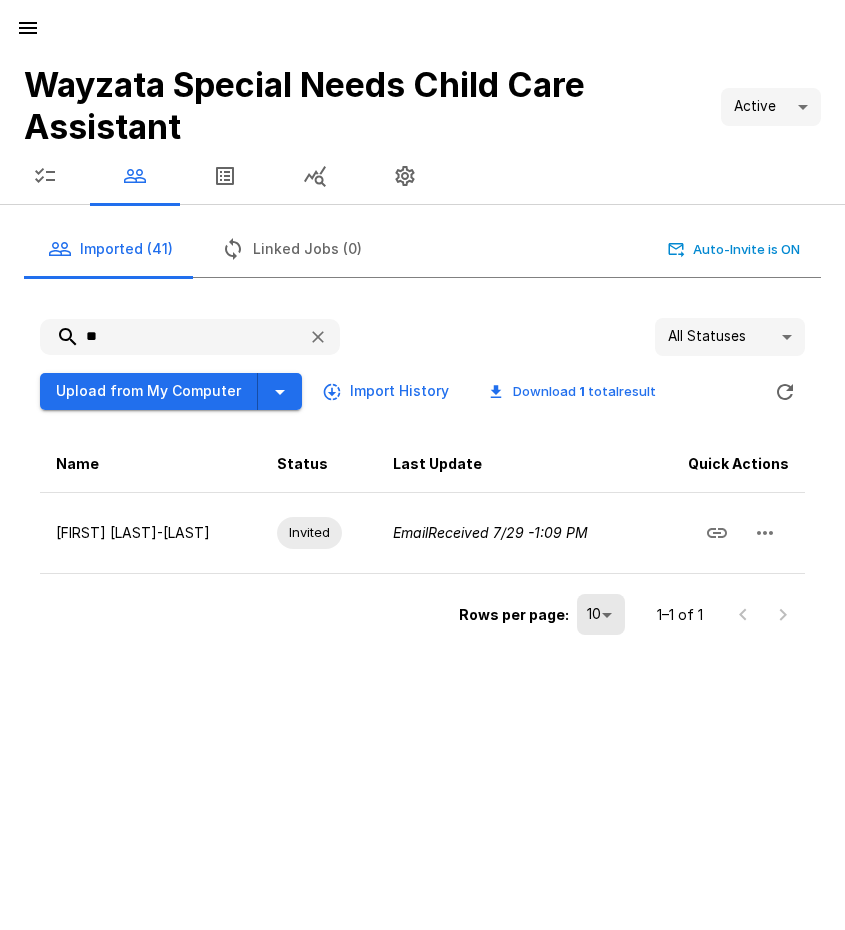 type on "*" 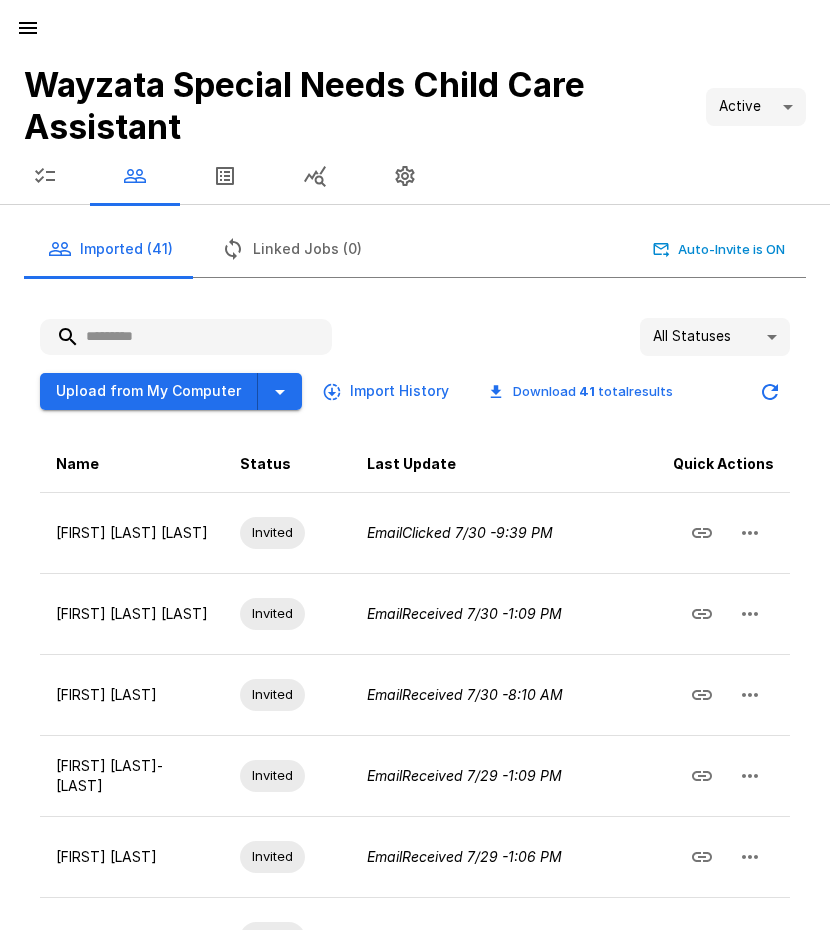 type 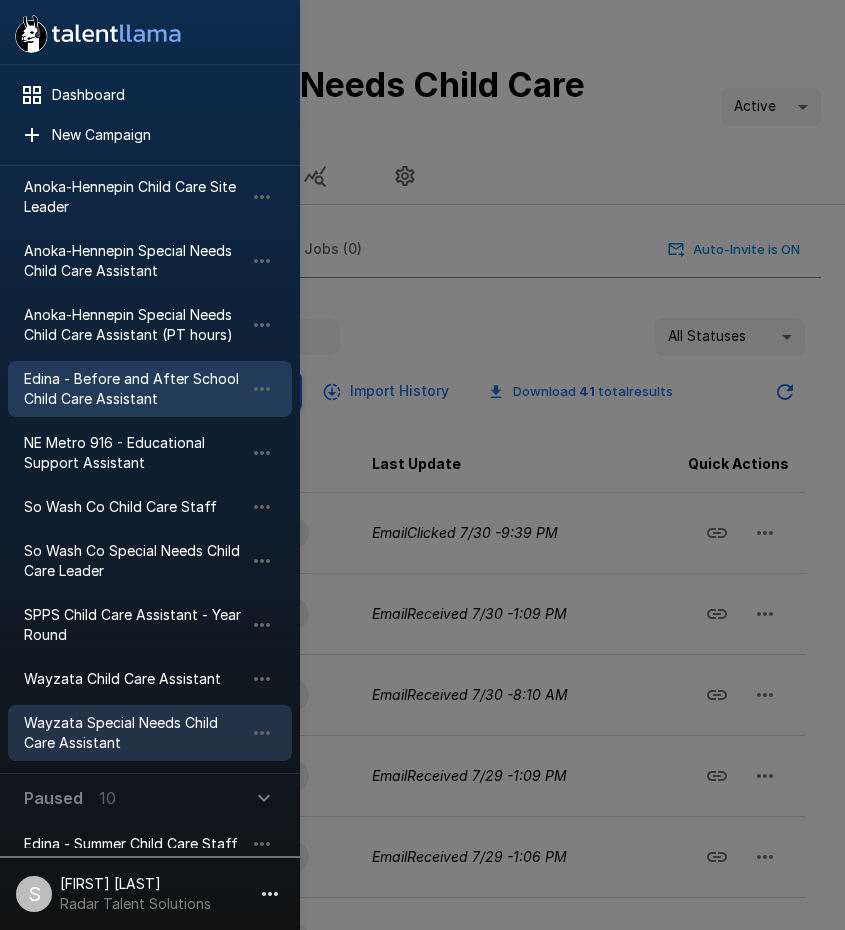 scroll, scrollTop: 300, scrollLeft: 0, axis: vertical 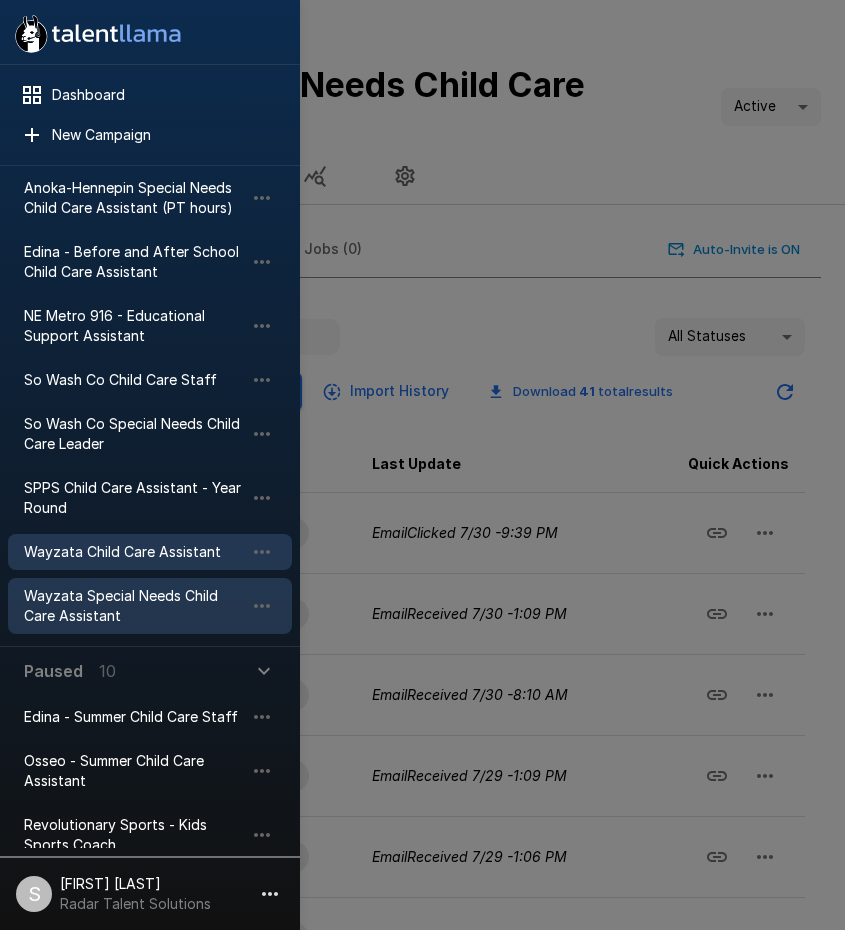 click on "Wayzata Child Care Assistant" at bounding box center (134, 552) 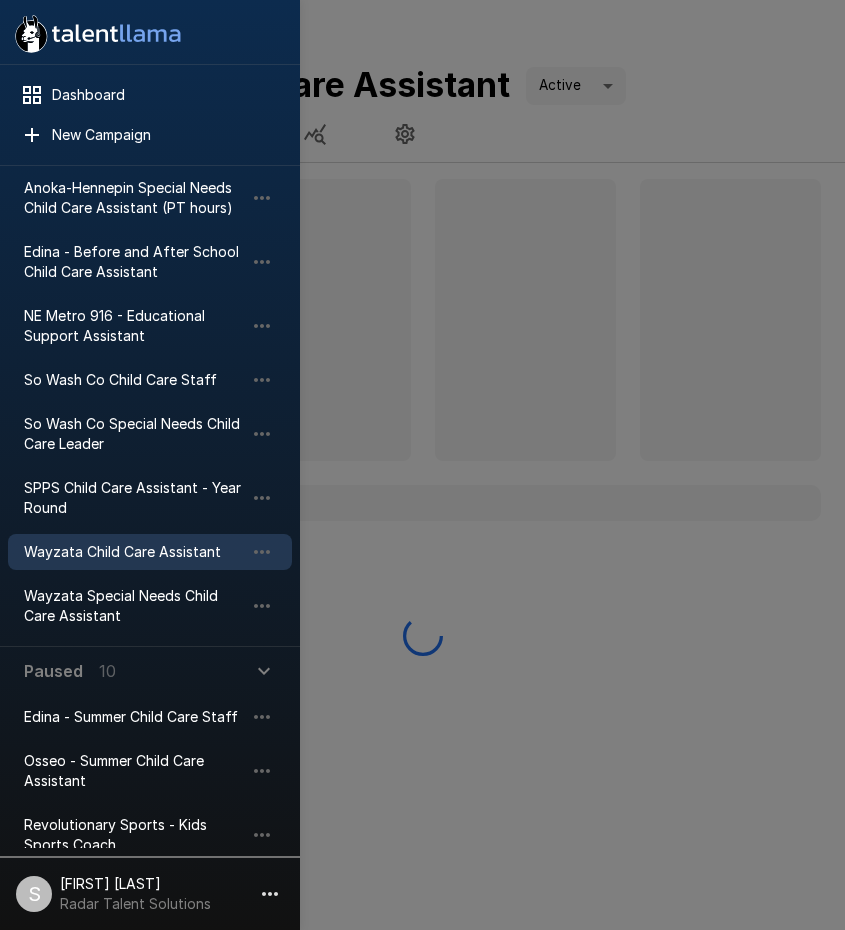 click at bounding box center (422, 465) 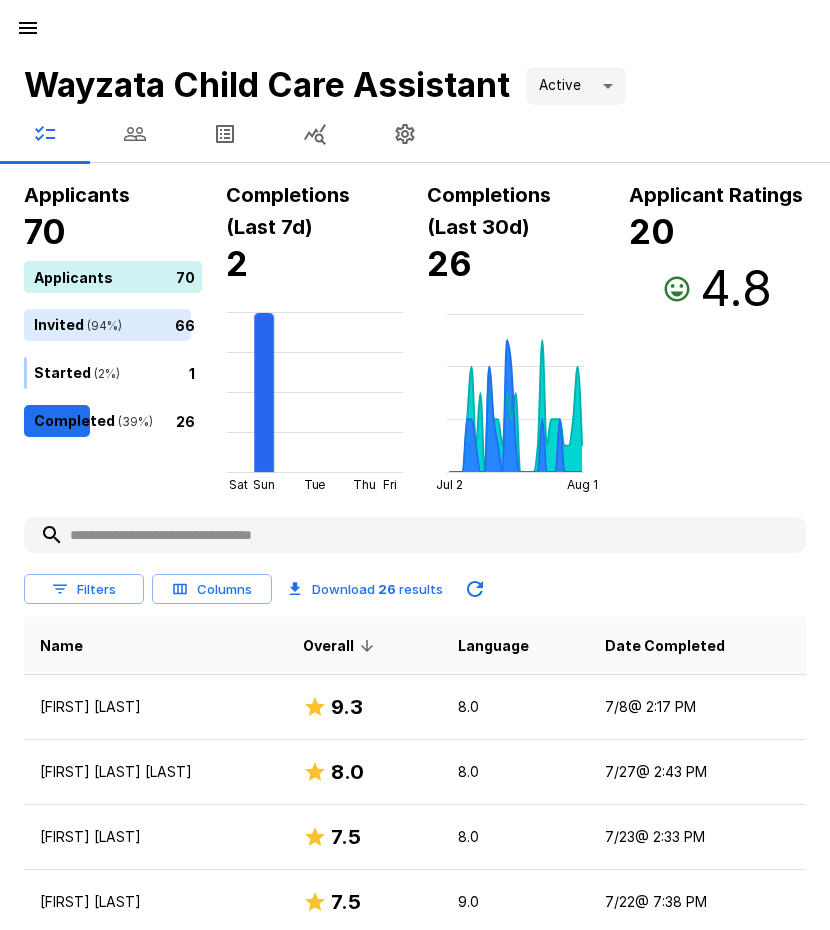 click 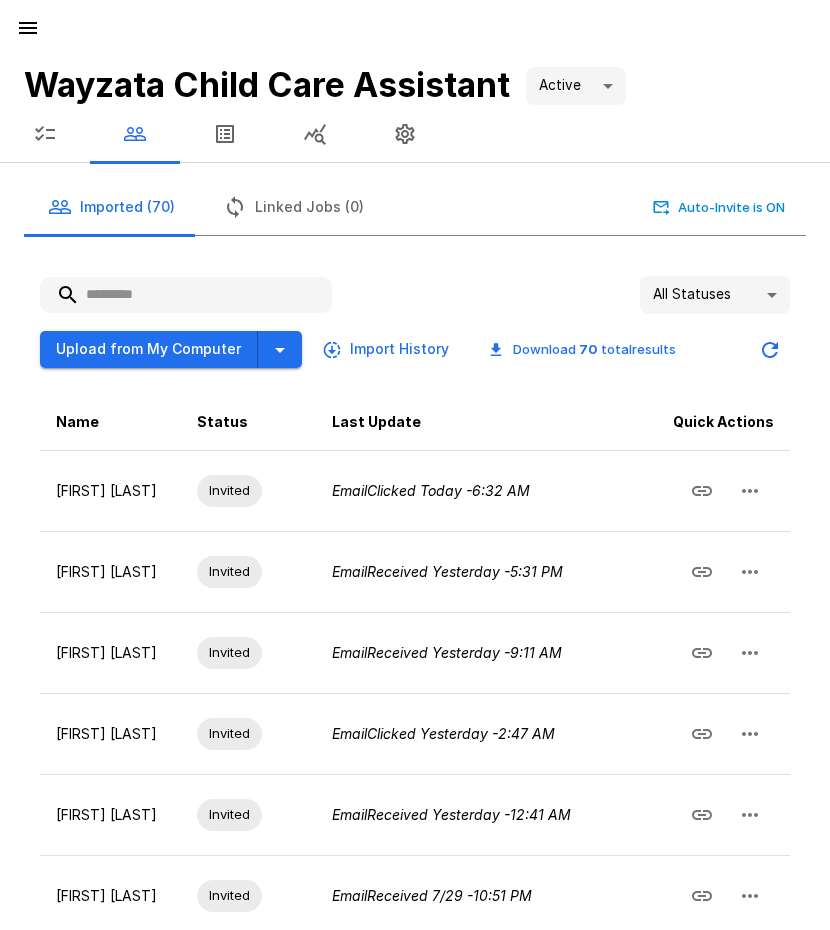 click at bounding box center (186, 295) 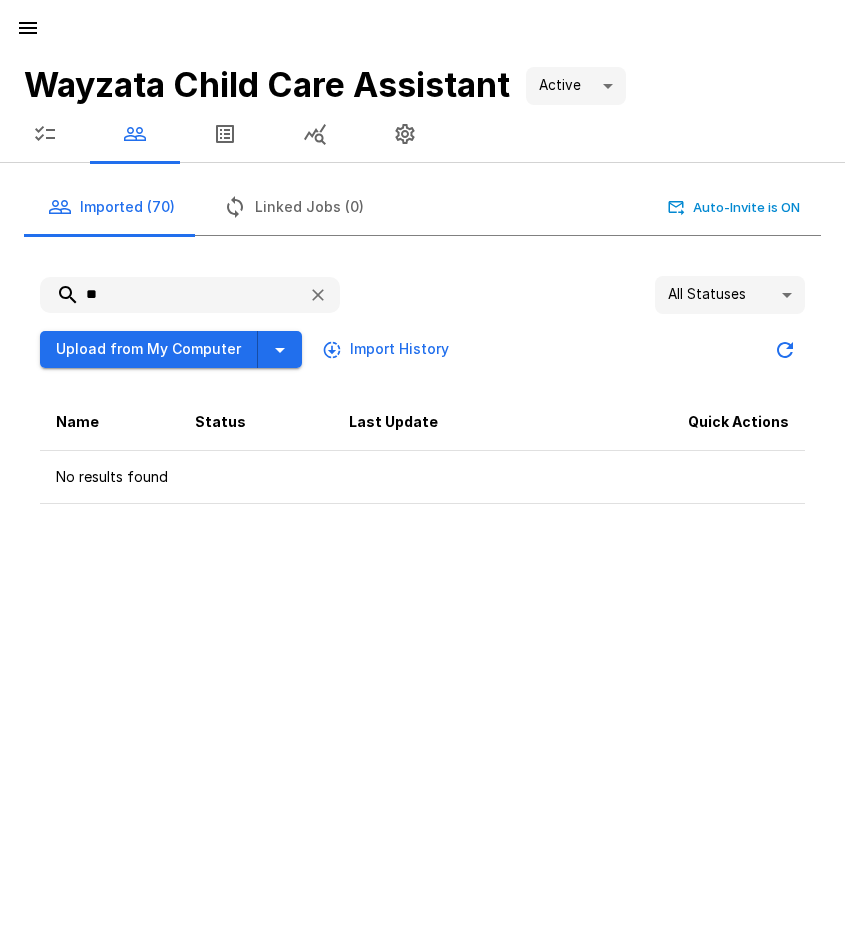 type on "*" 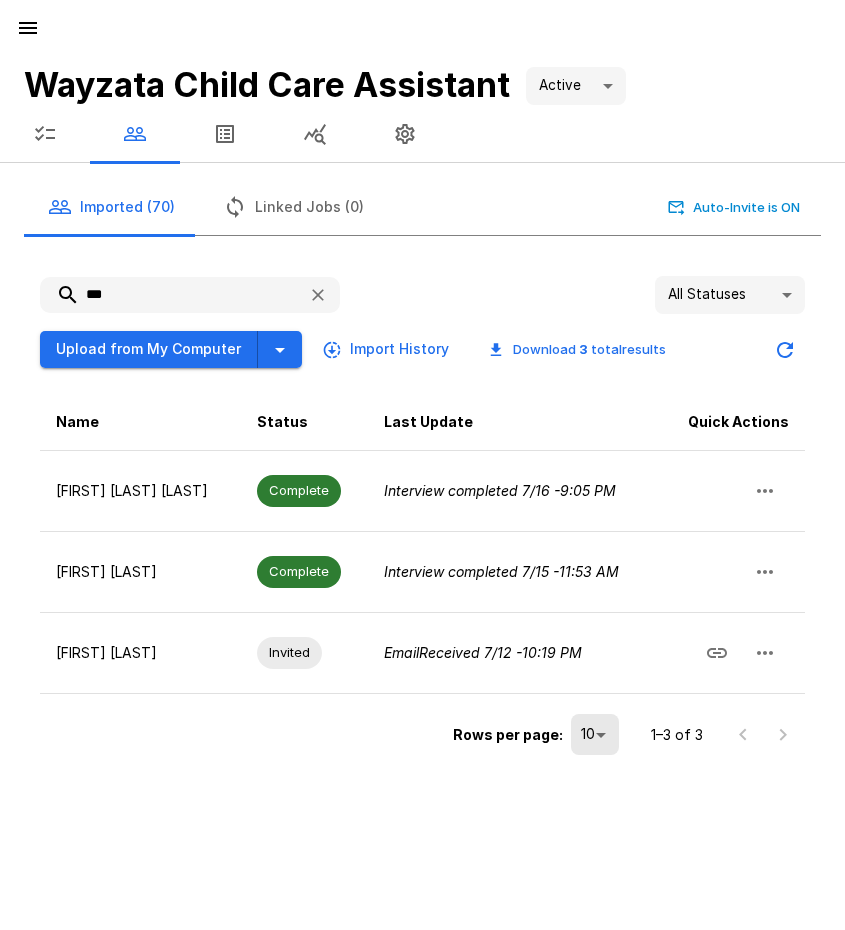 type on "***" 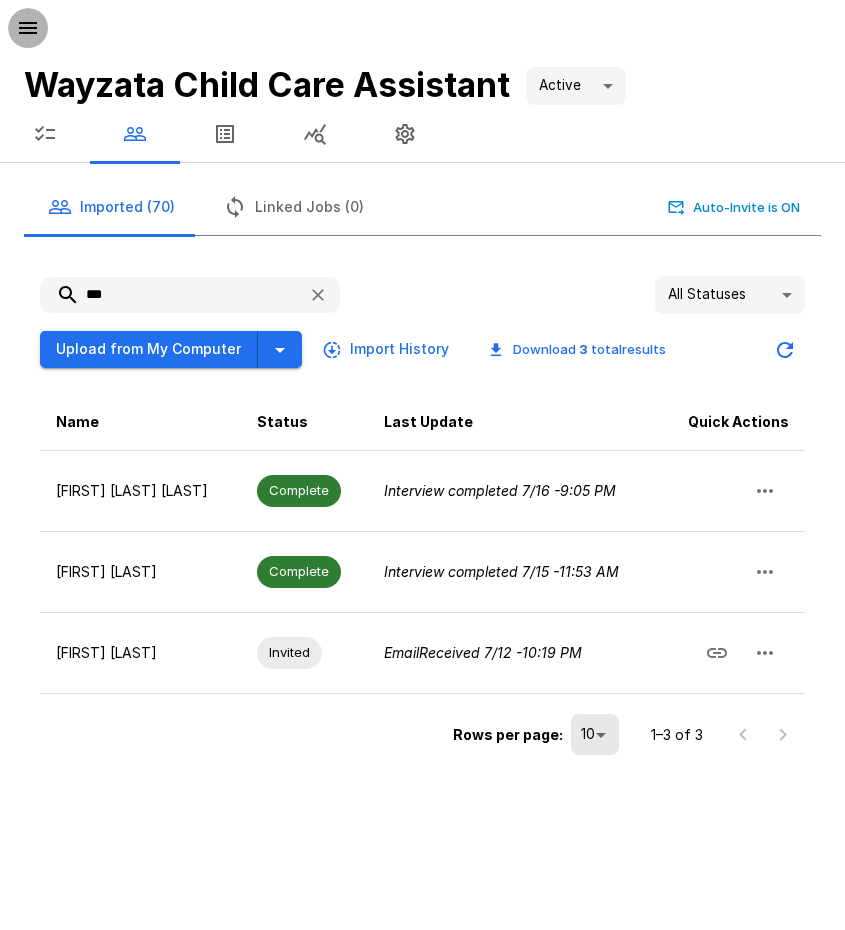click 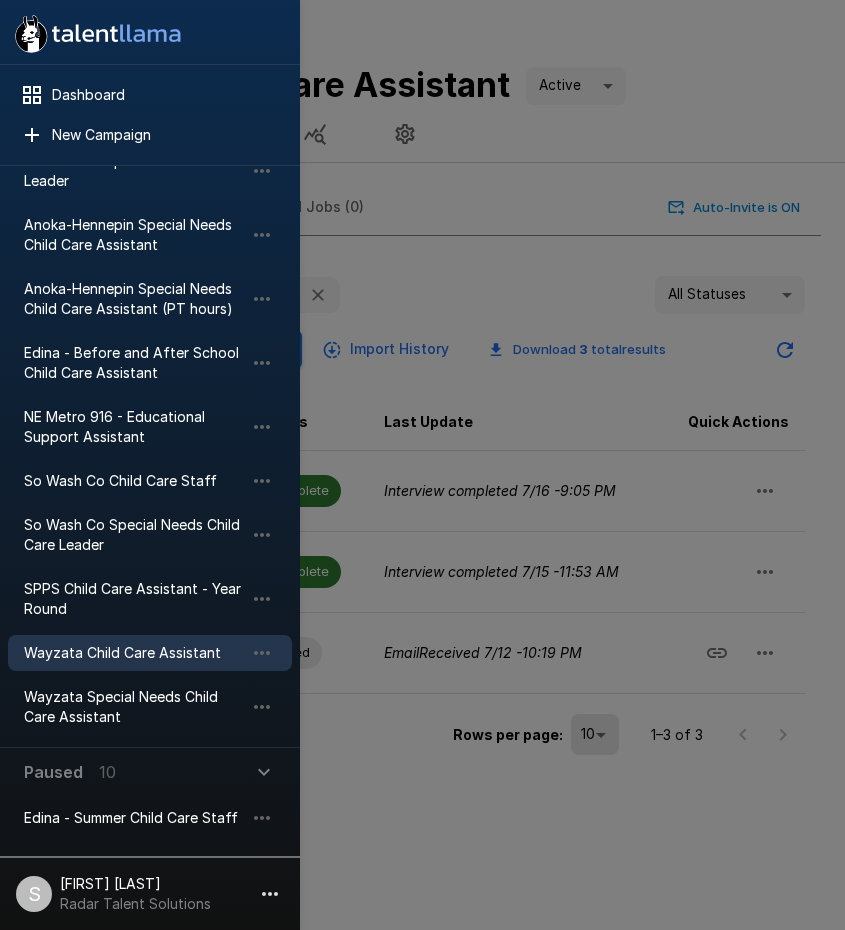 scroll, scrollTop: 200, scrollLeft: 0, axis: vertical 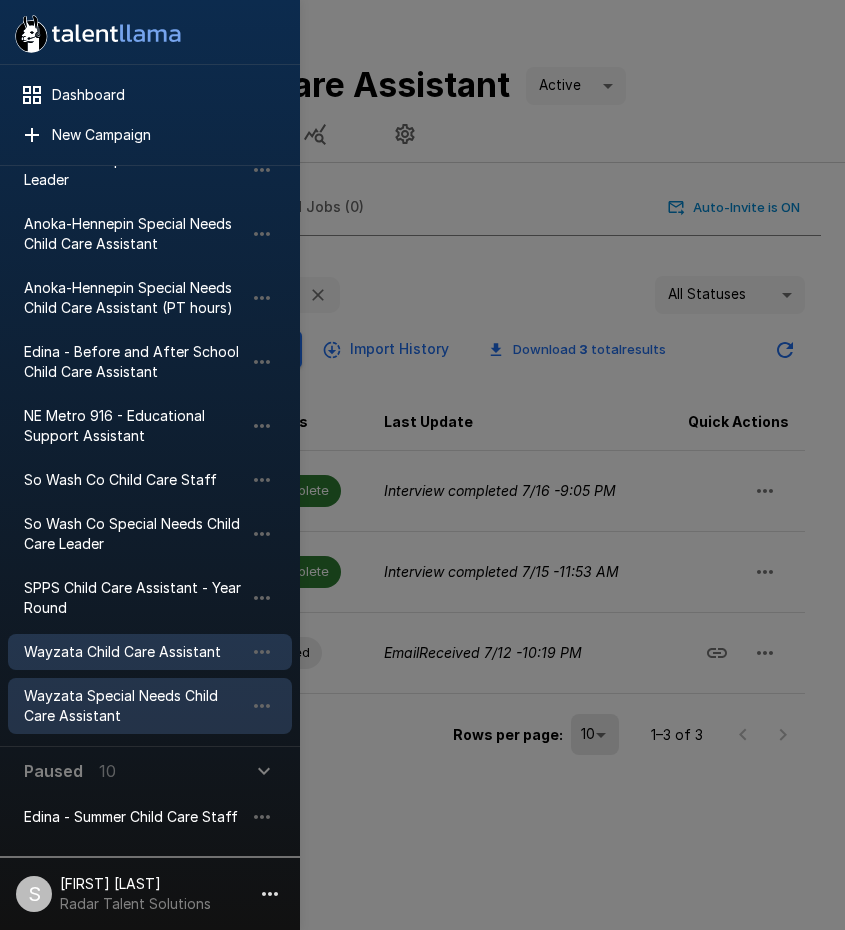 click on "Wayzata Special Needs Child Care Assistant" at bounding box center (134, 706) 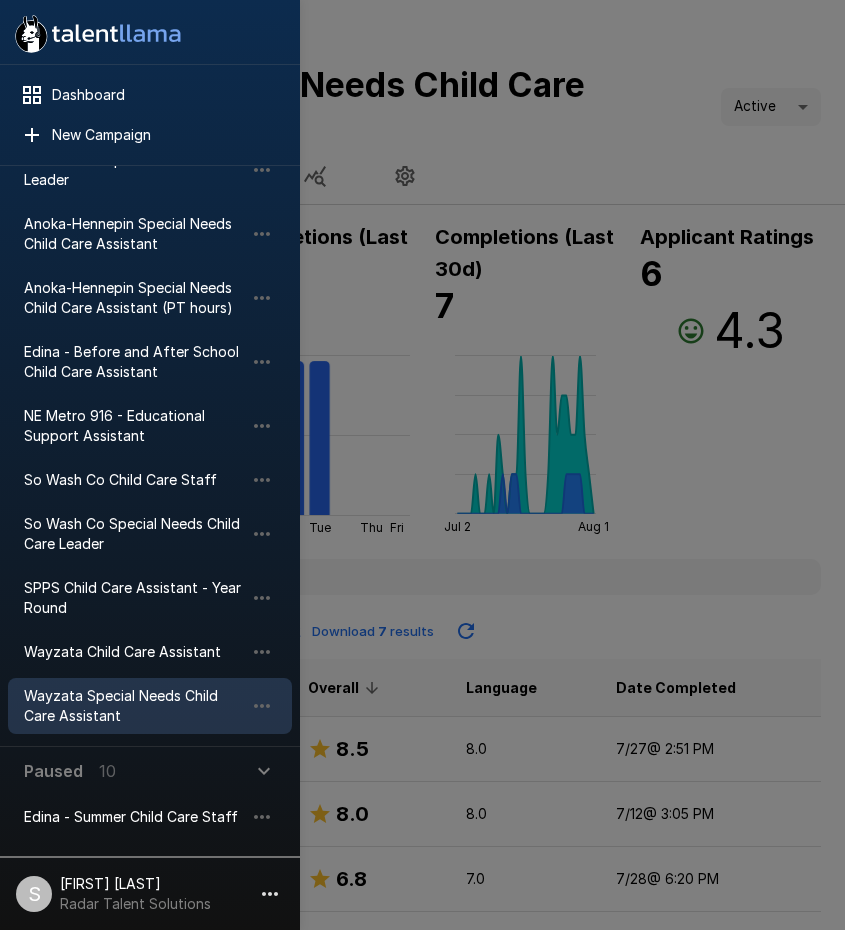 click at bounding box center (422, 465) 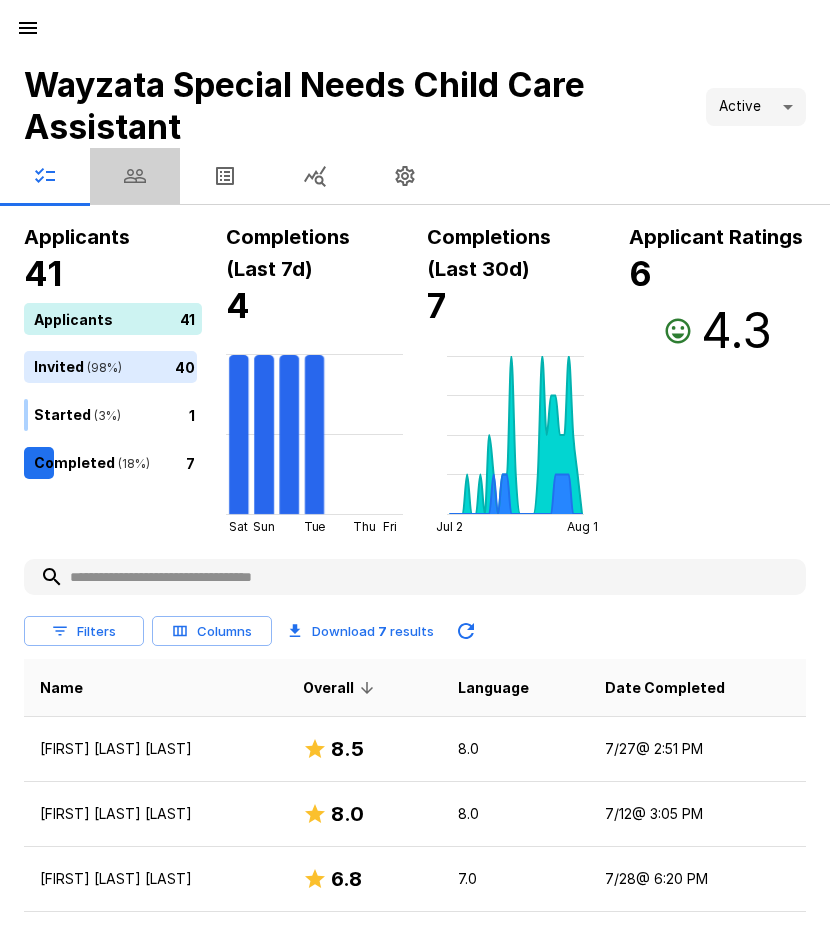 click at bounding box center (135, 176) 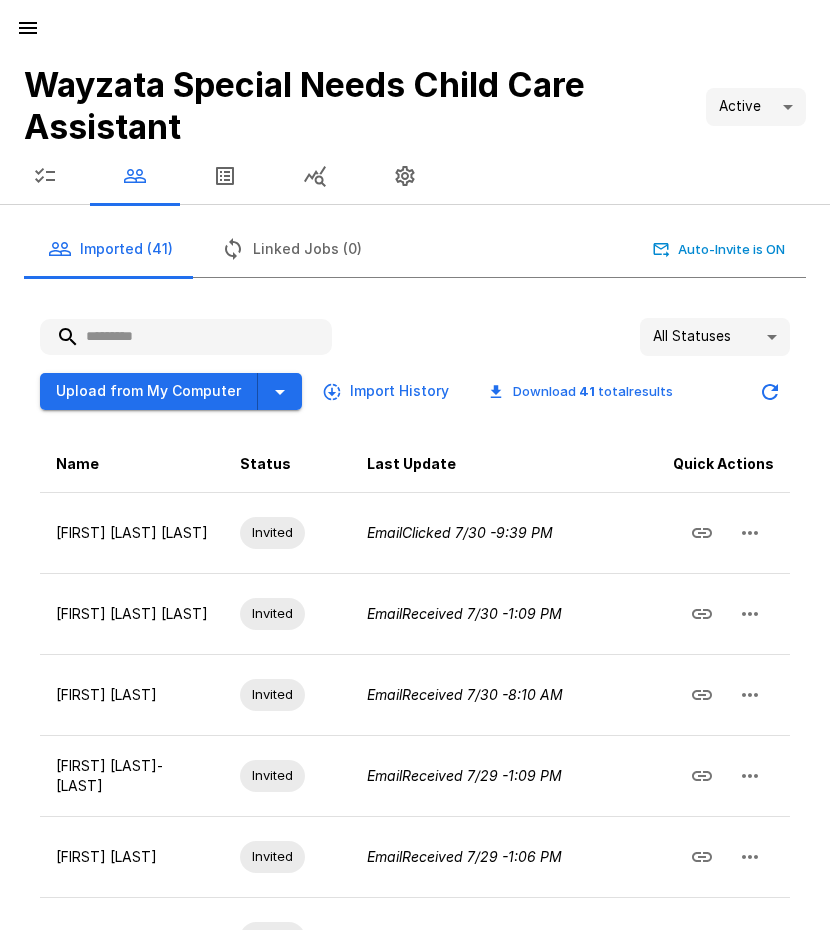 click at bounding box center [186, 337] 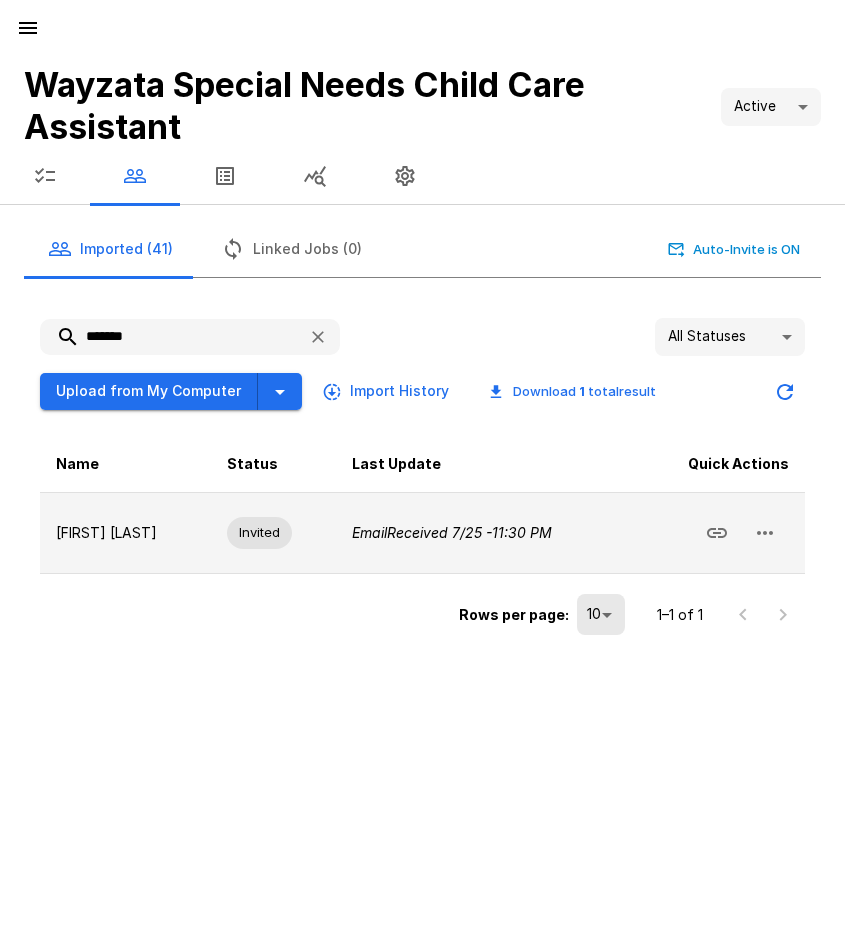 type on "*******" 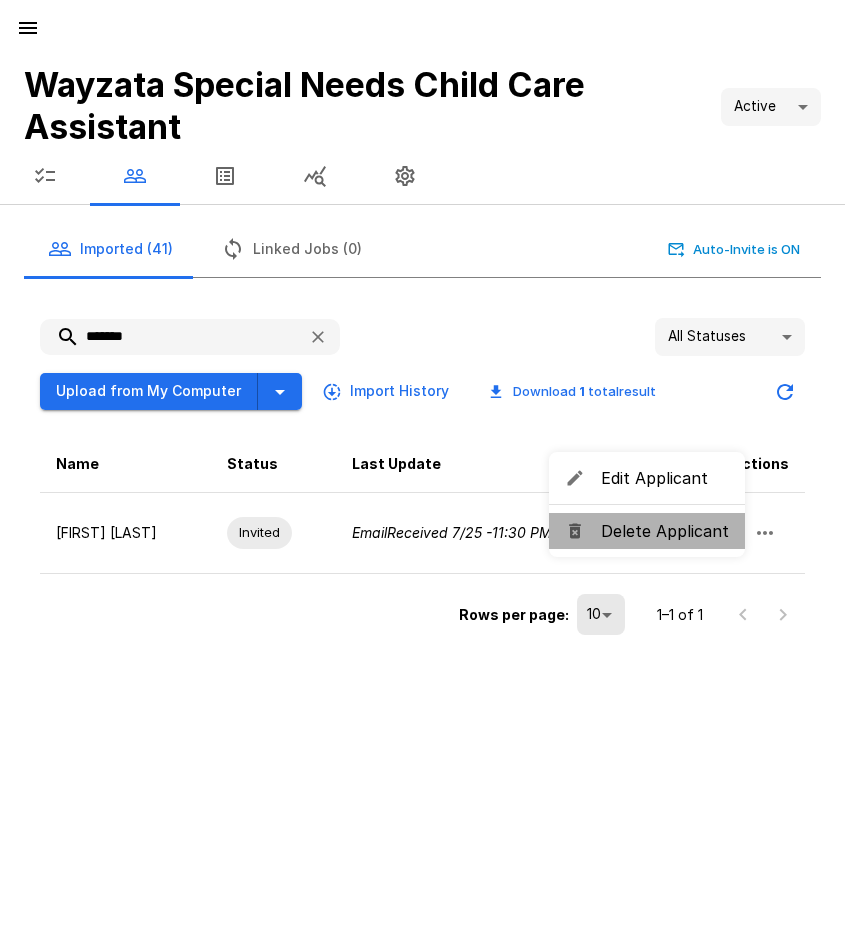 click on "Delete Applicant" at bounding box center [665, 531] 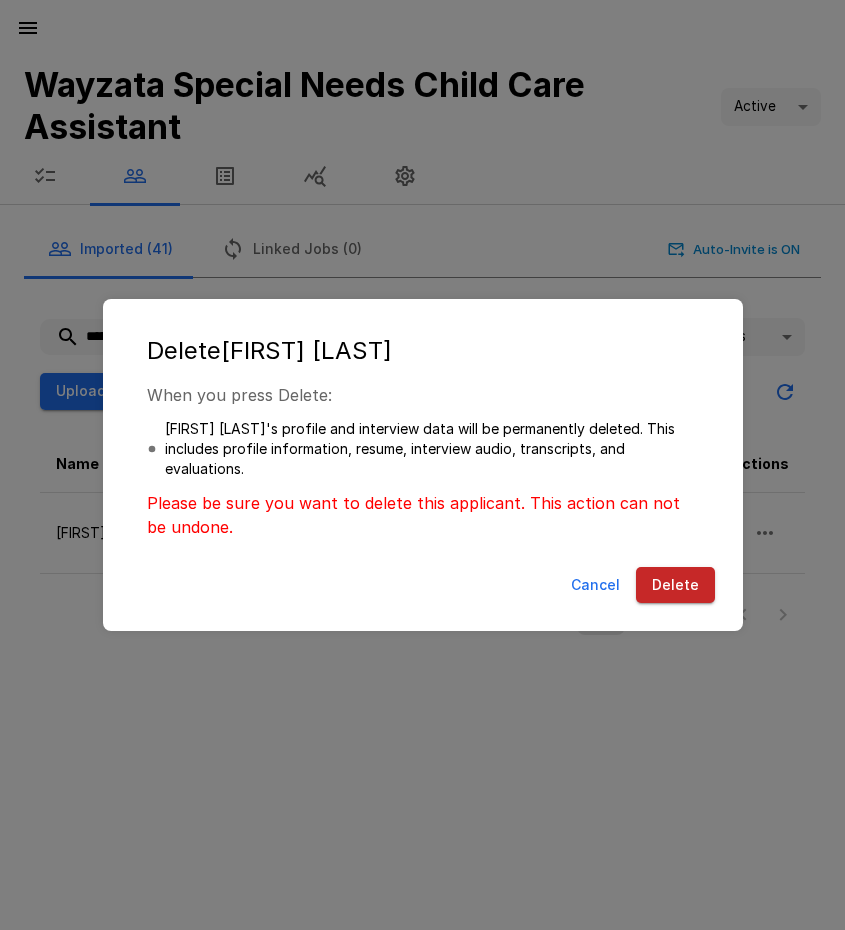 click on "Delete" at bounding box center (675, 585) 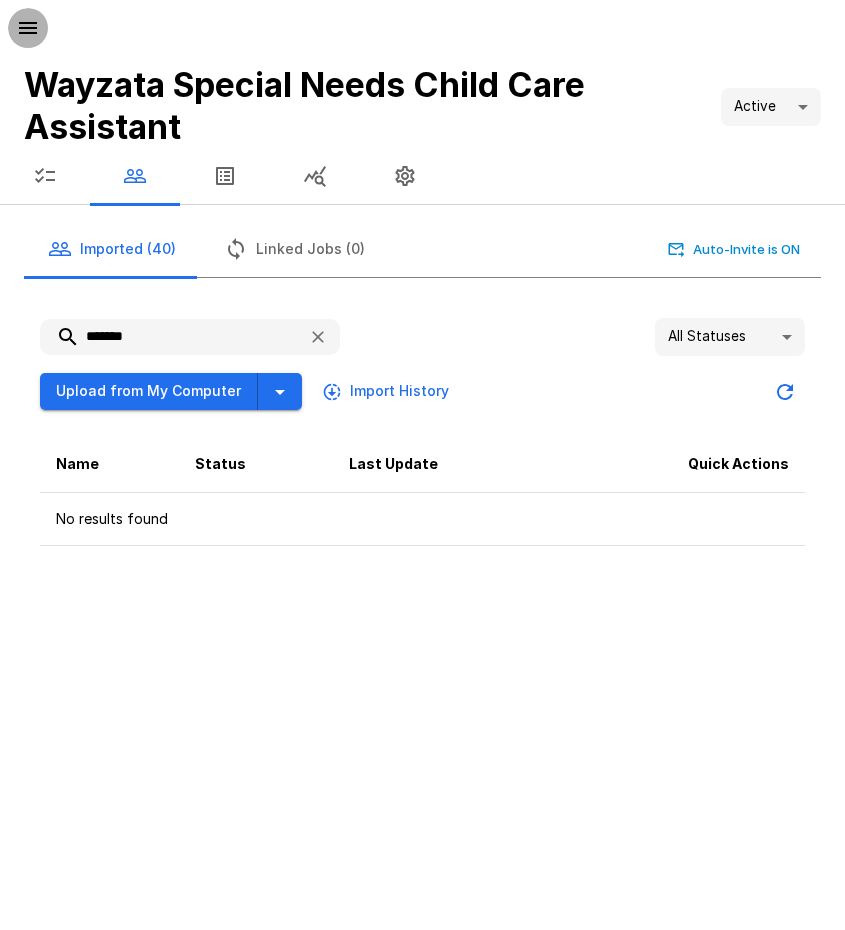 click at bounding box center (28, 28) 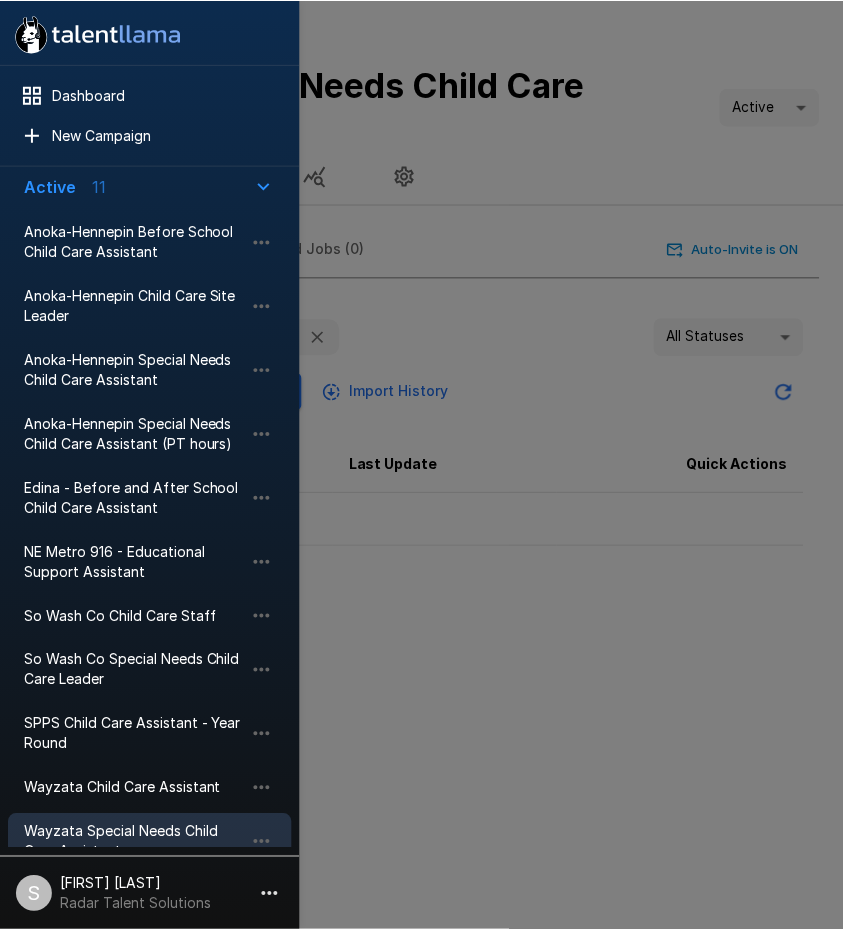 scroll, scrollTop: 100, scrollLeft: 0, axis: vertical 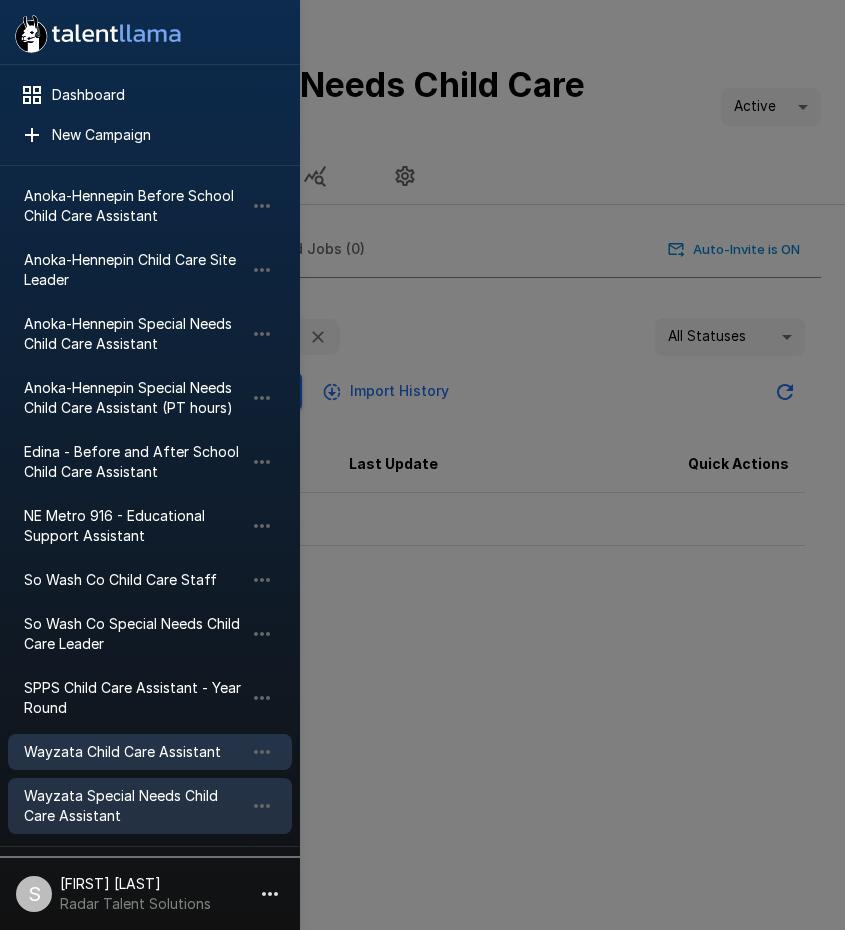 click on "Wayzata Child Care Assistant" at bounding box center [134, 752] 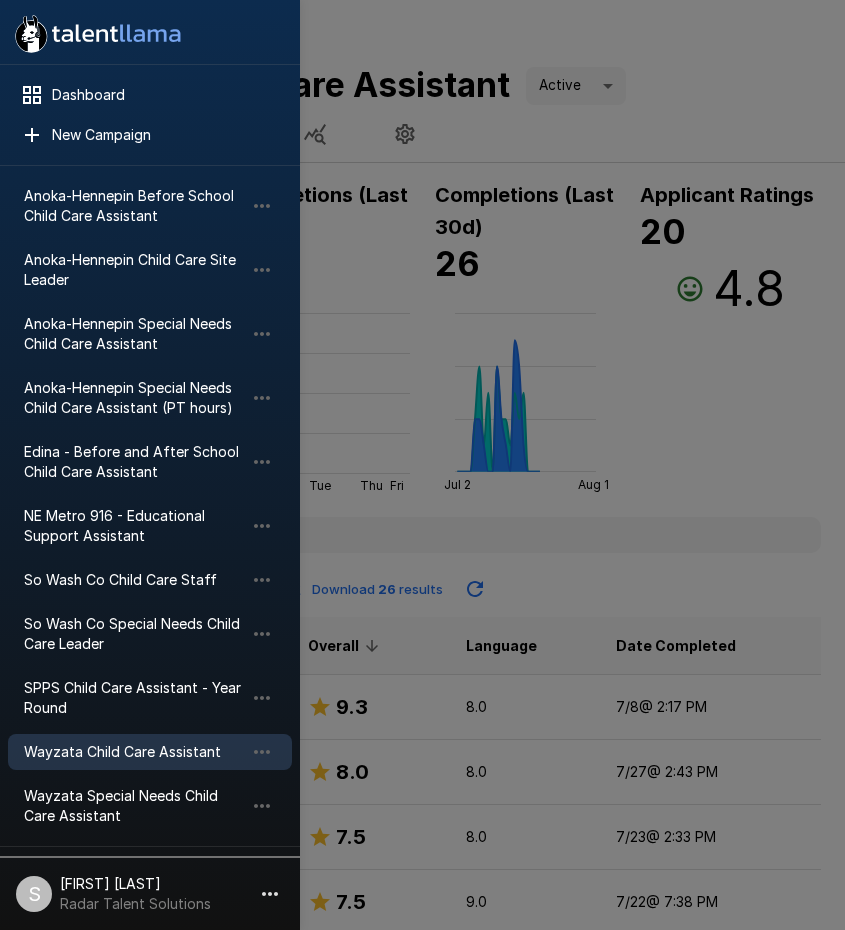 click at bounding box center (422, 465) 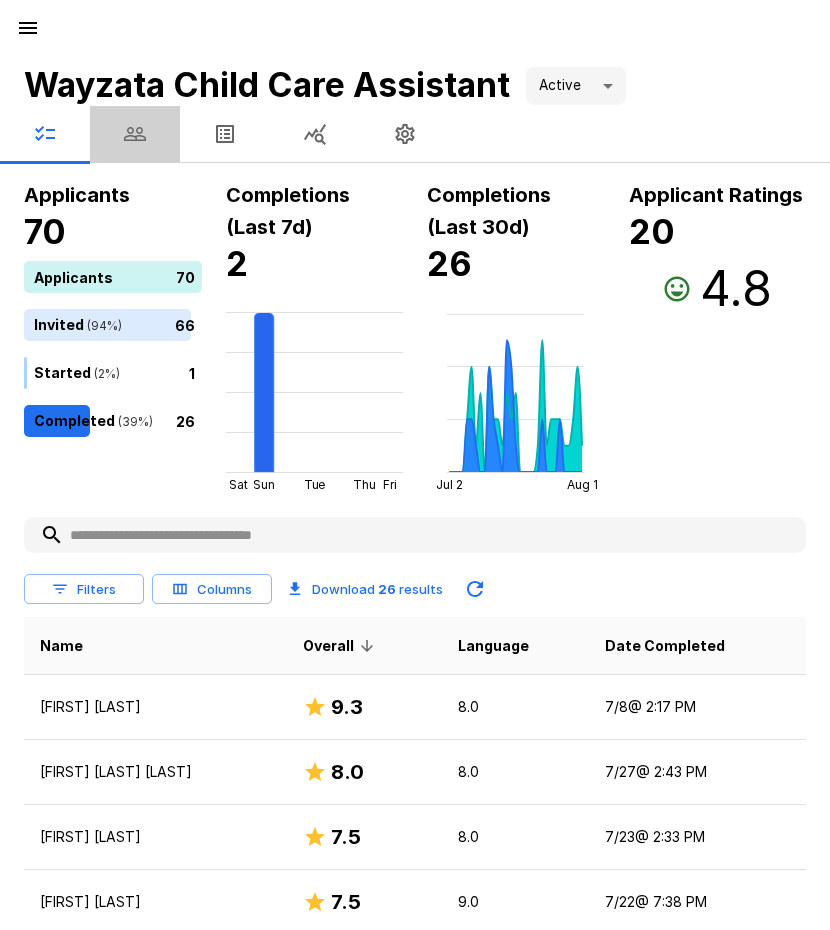 click 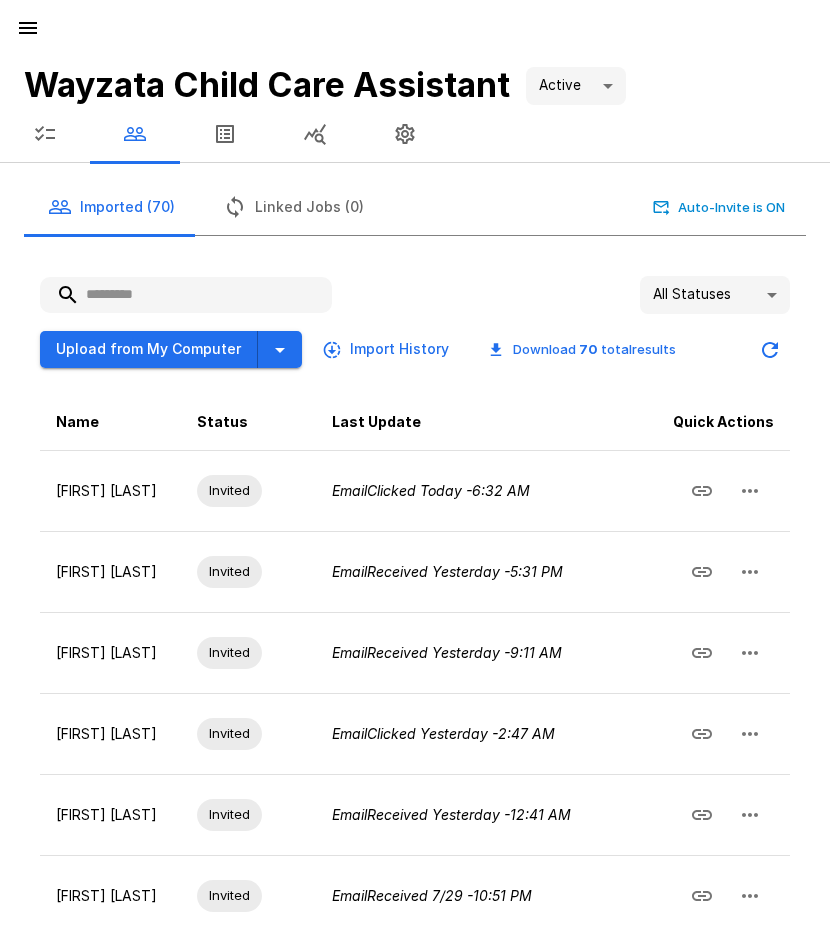 click at bounding box center (186, 295) 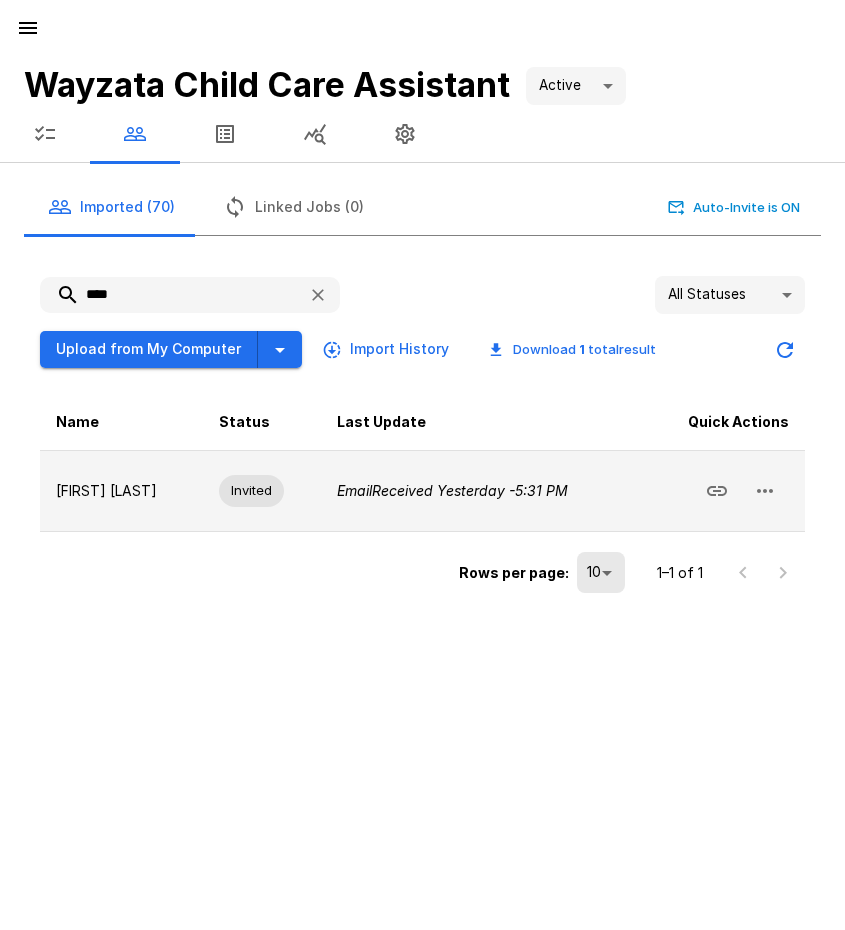 type on "****" 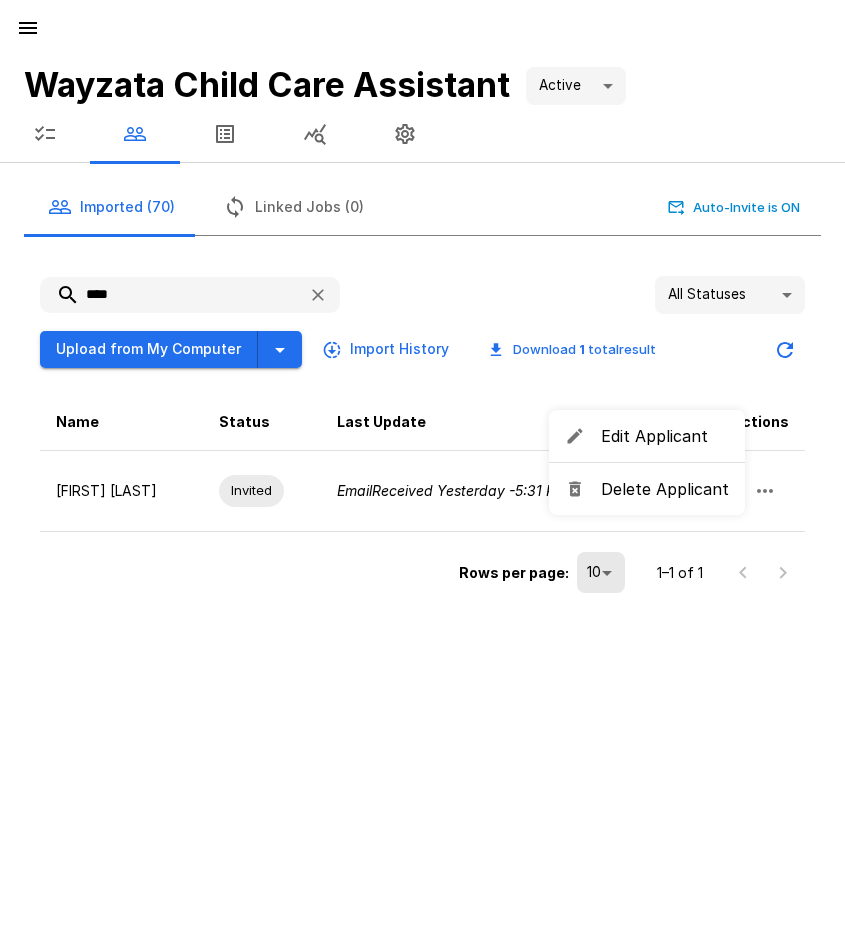 click on "Delete Applicant" at bounding box center [665, 489] 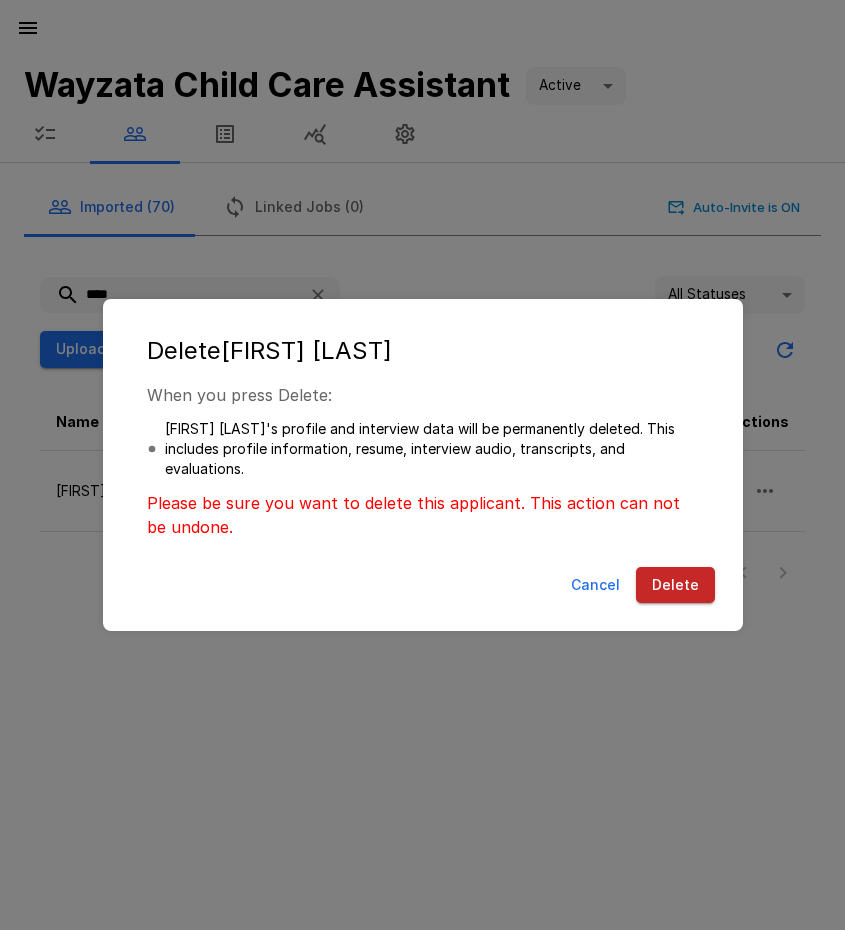 click on "Delete" at bounding box center (675, 585) 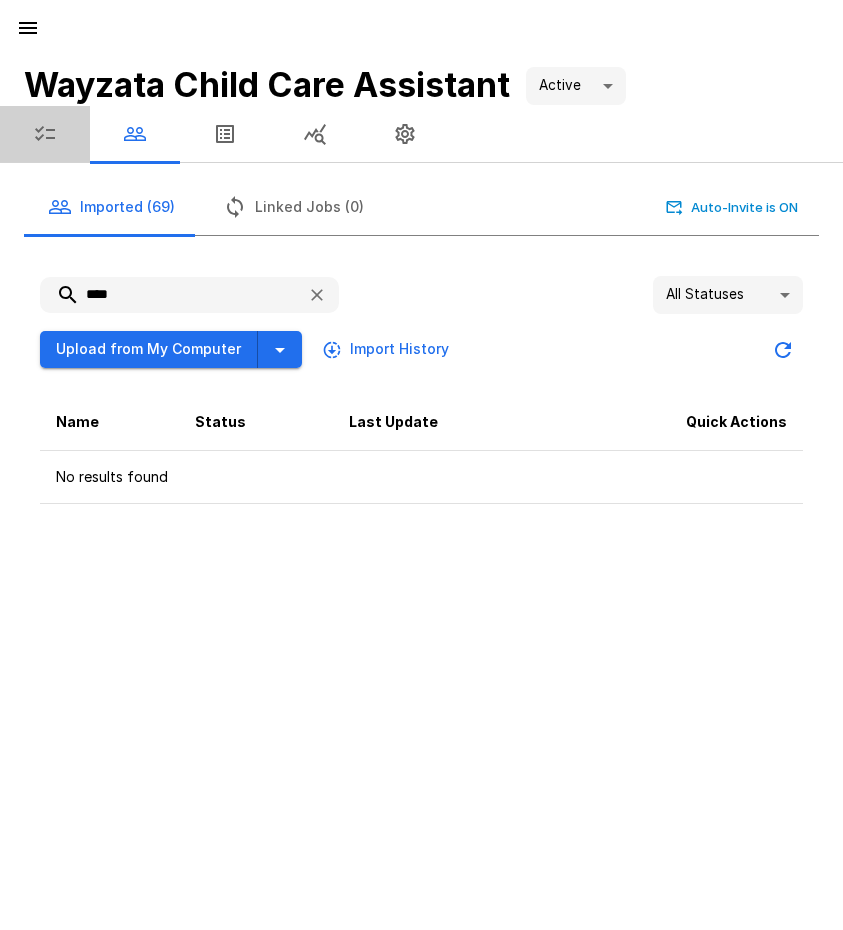 click 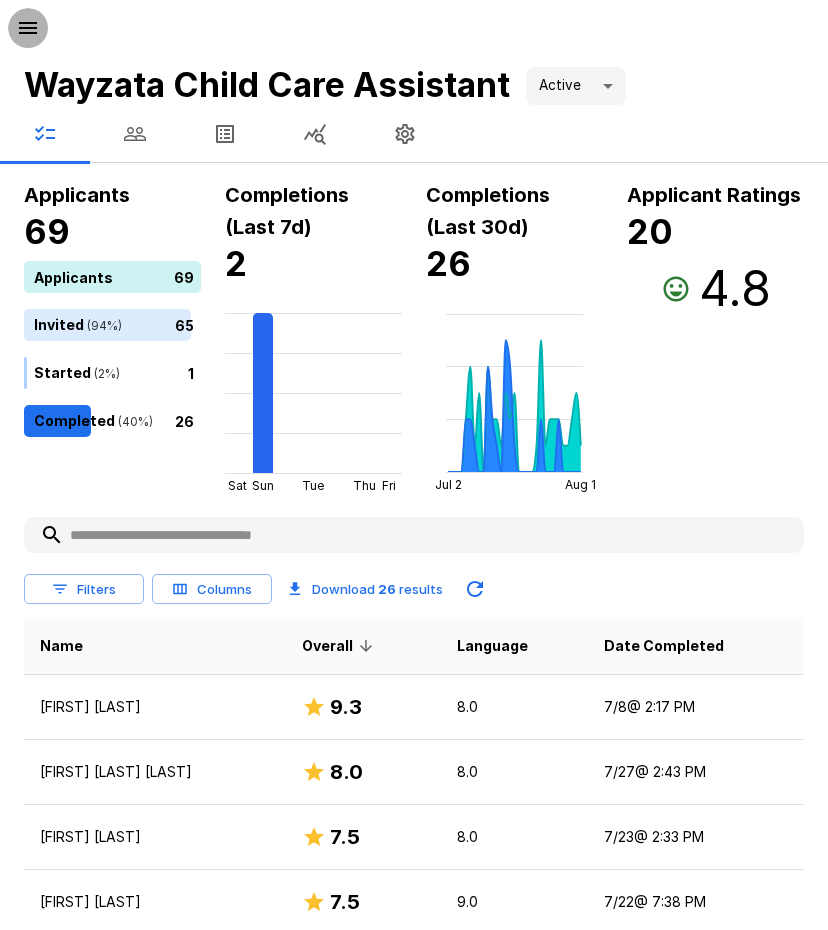 click 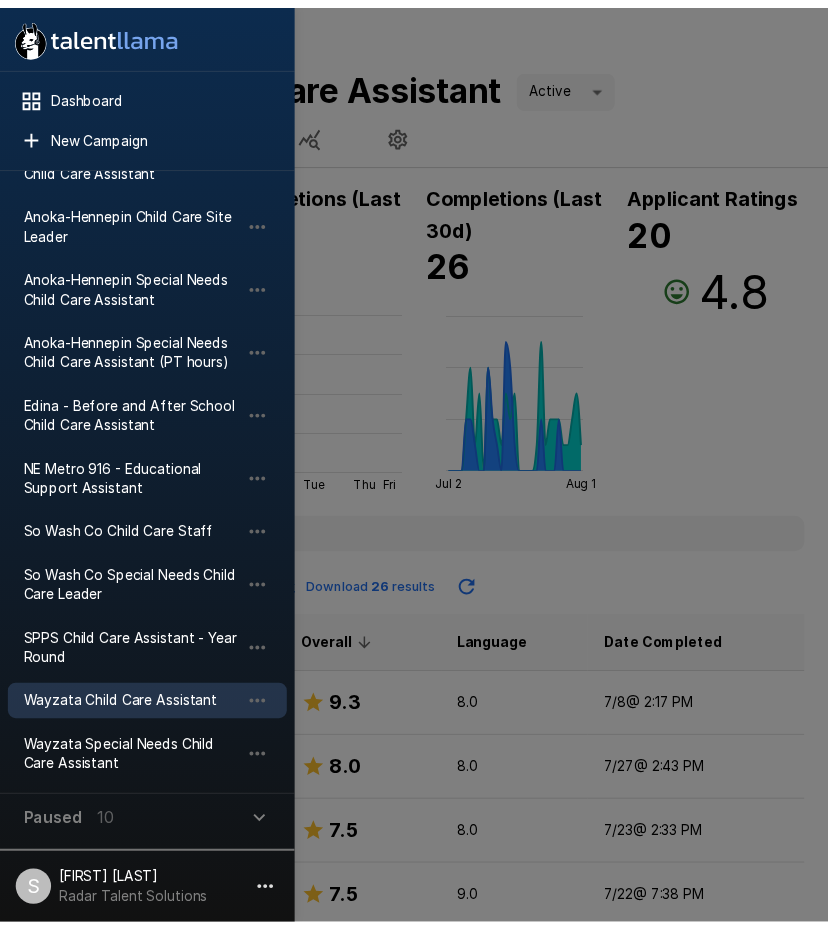 scroll, scrollTop: 200, scrollLeft: 0, axis: vertical 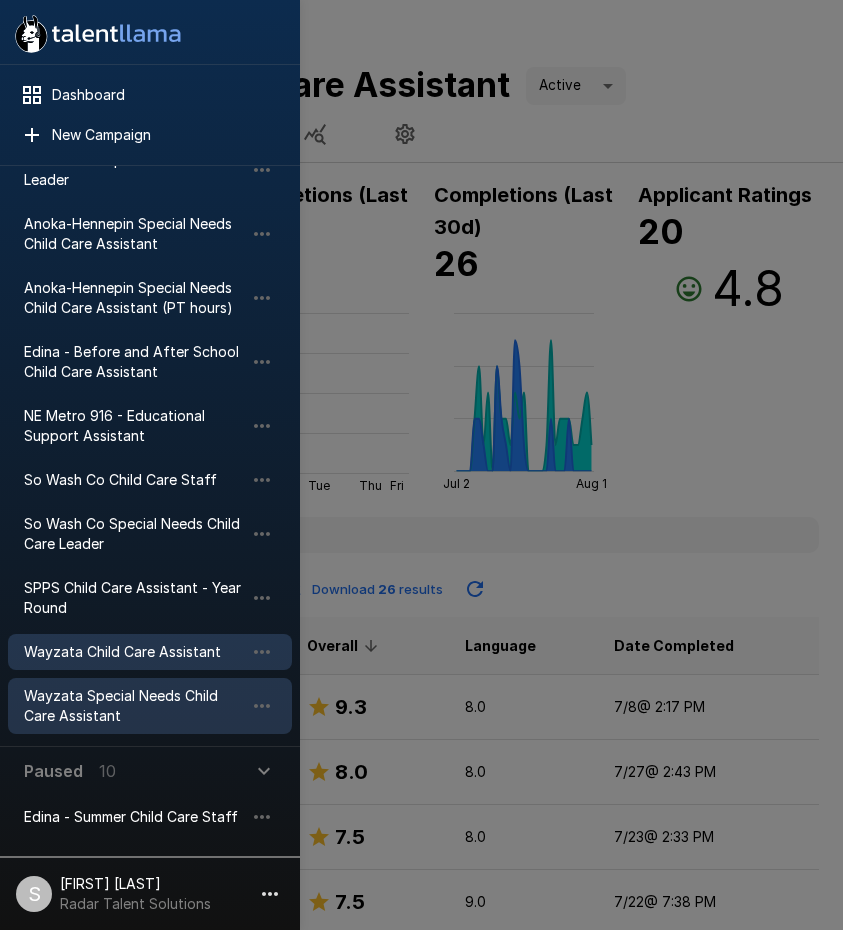 click on "Wayzata Special Needs Child Care Assistant" at bounding box center (134, 706) 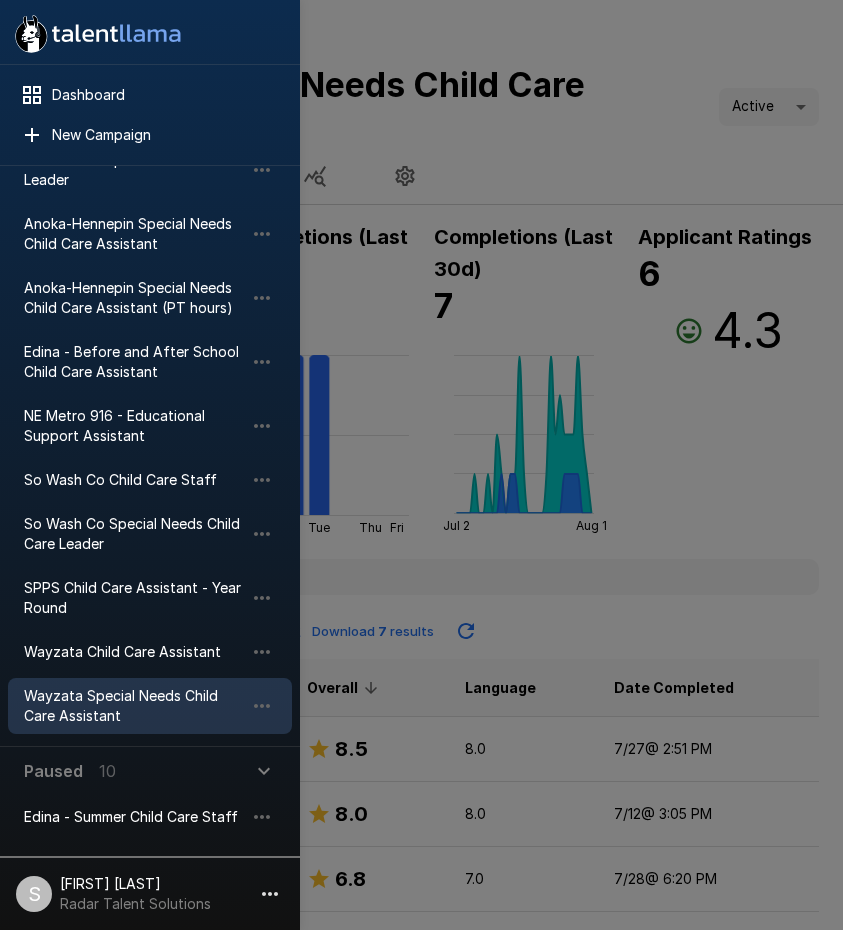 click at bounding box center [421, 465] 